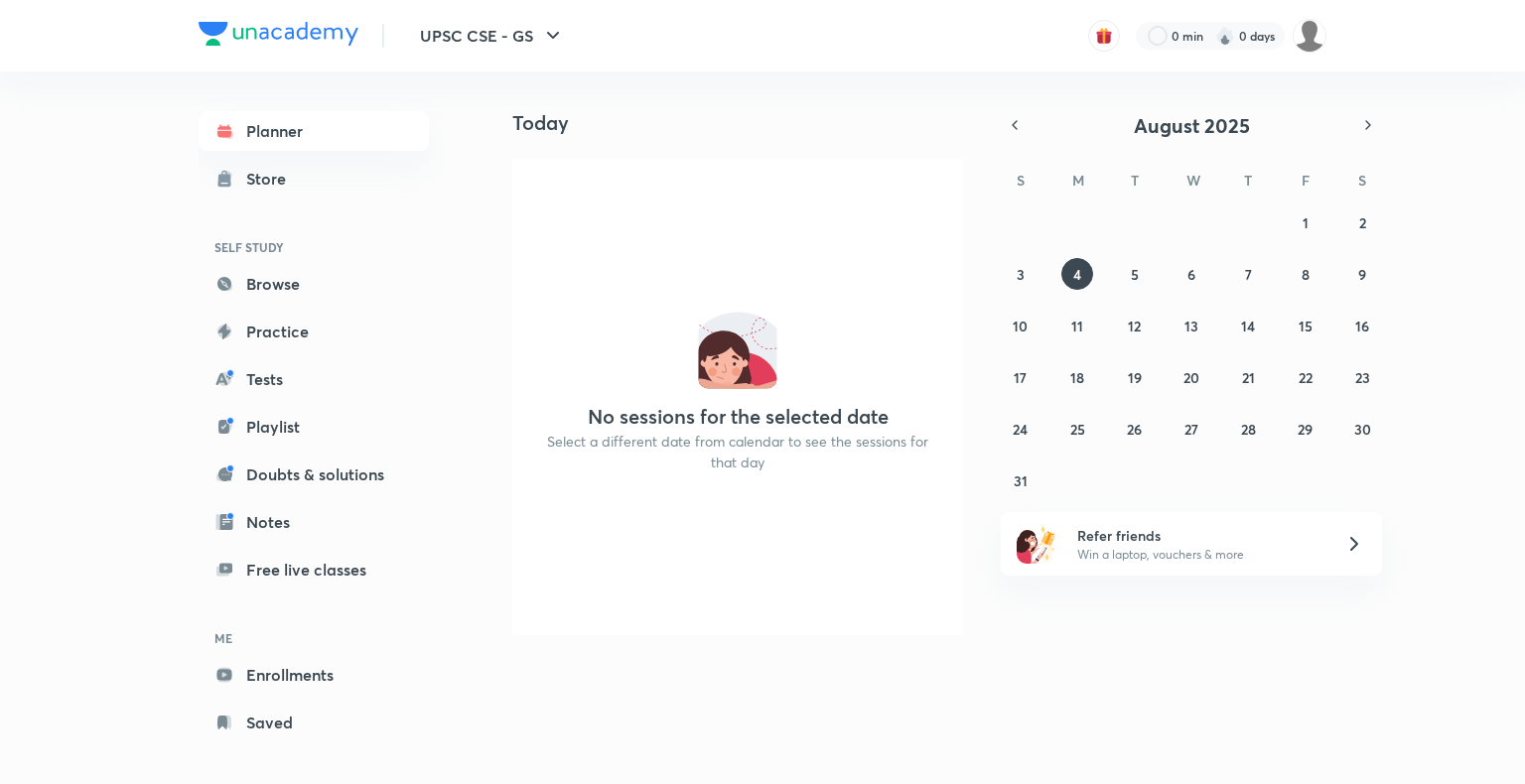 scroll, scrollTop: 0, scrollLeft: 0, axis: both 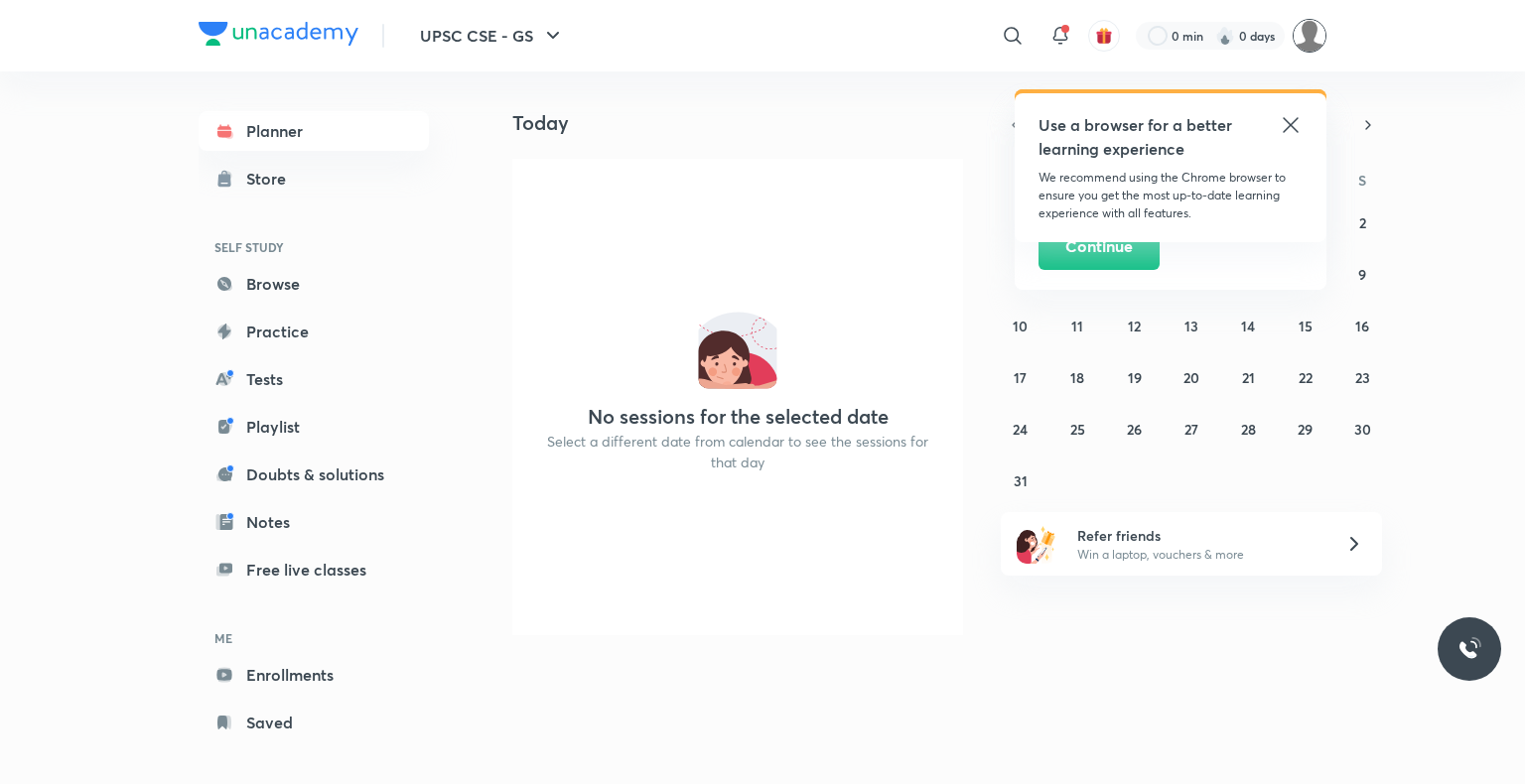 click at bounding box center [1310, 36] 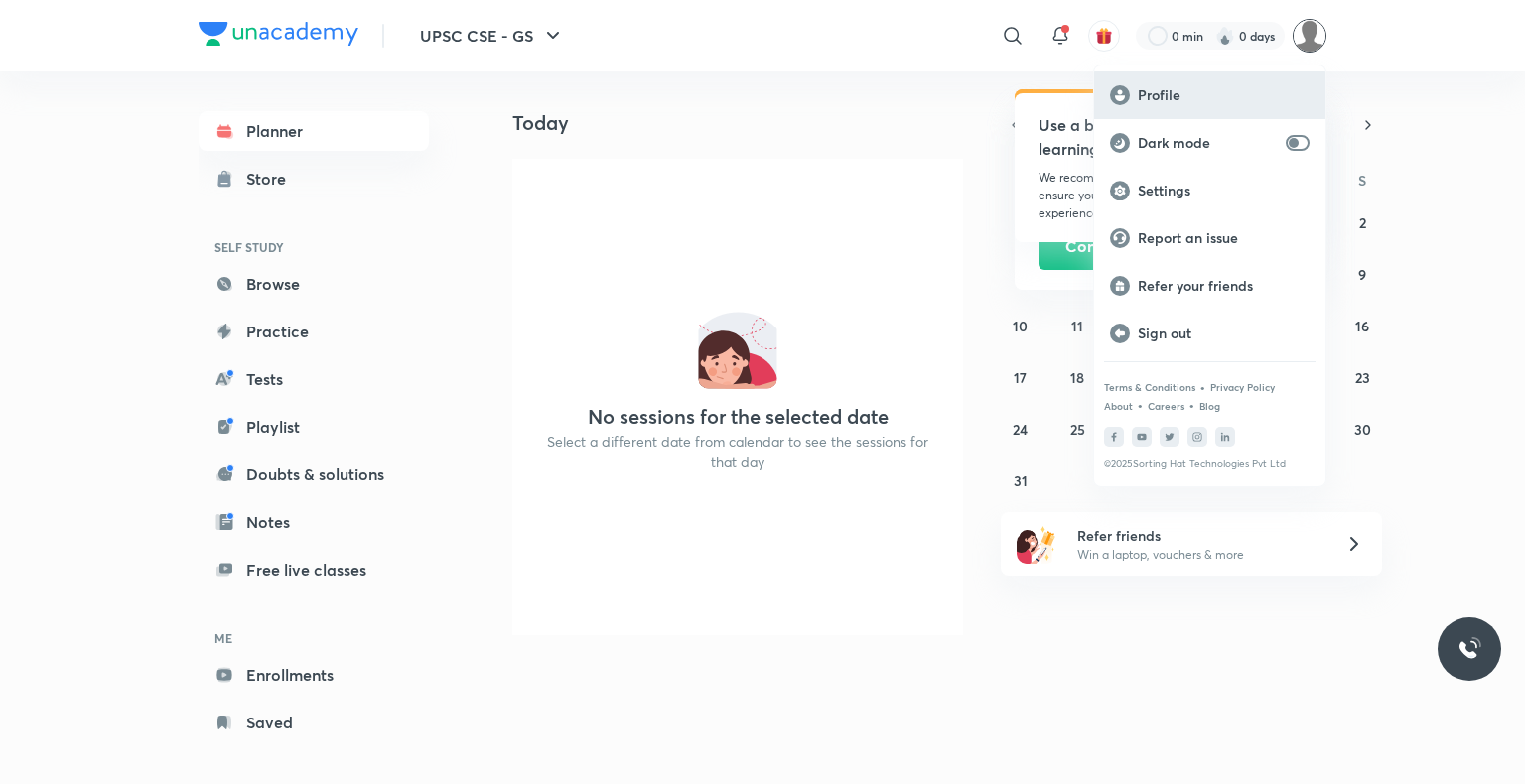 click on "Profile" at bounding box center [1209, 95] 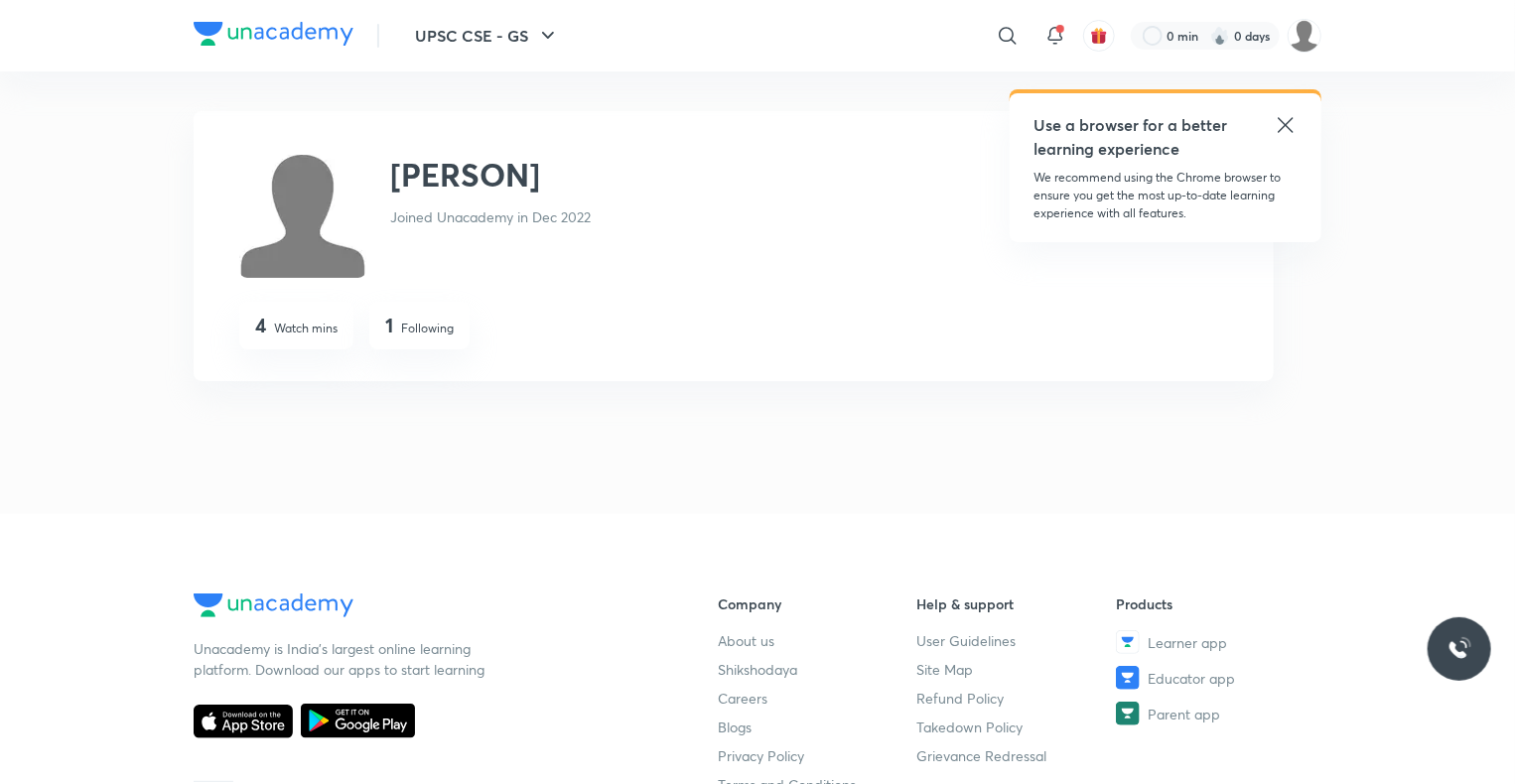 click 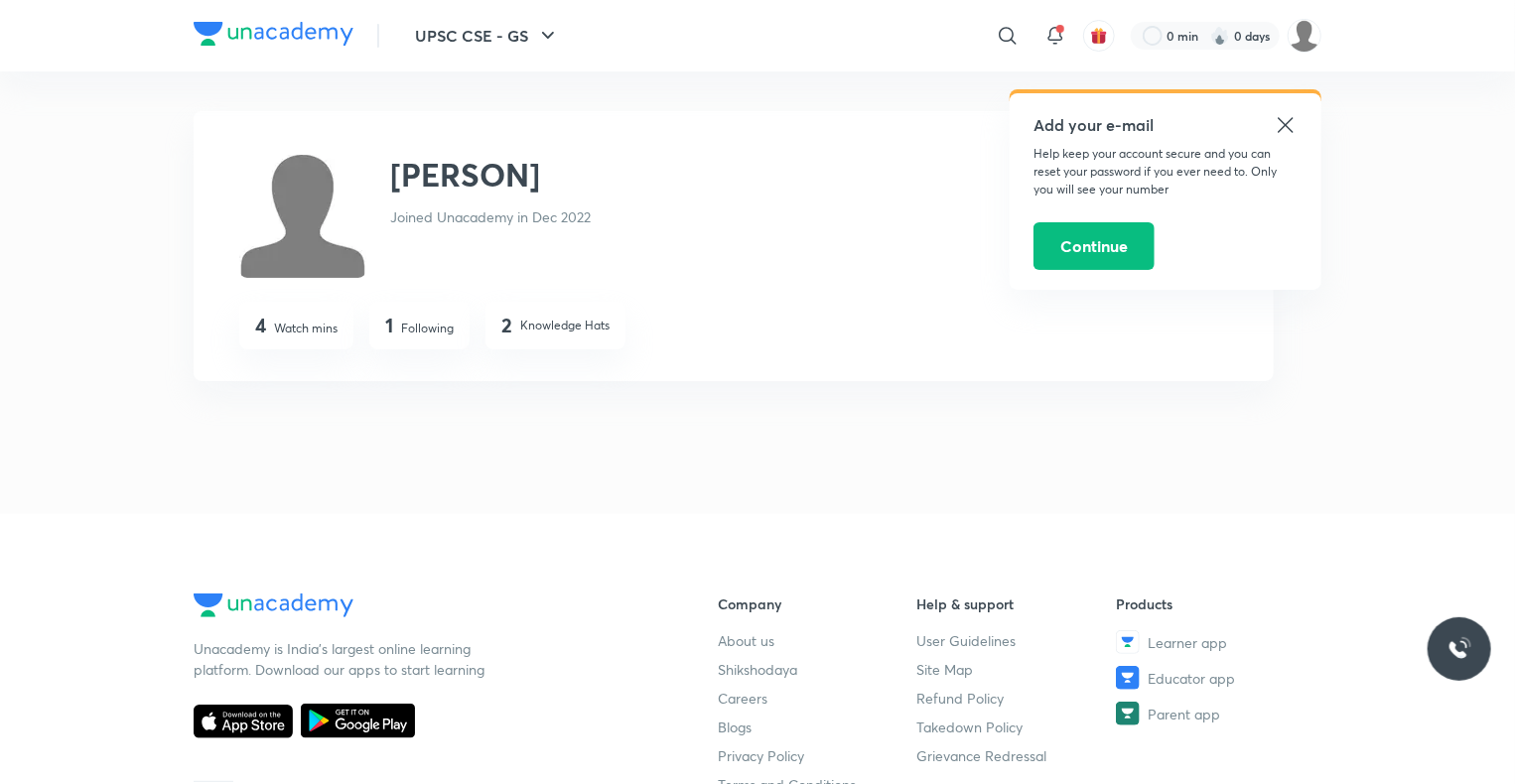 click 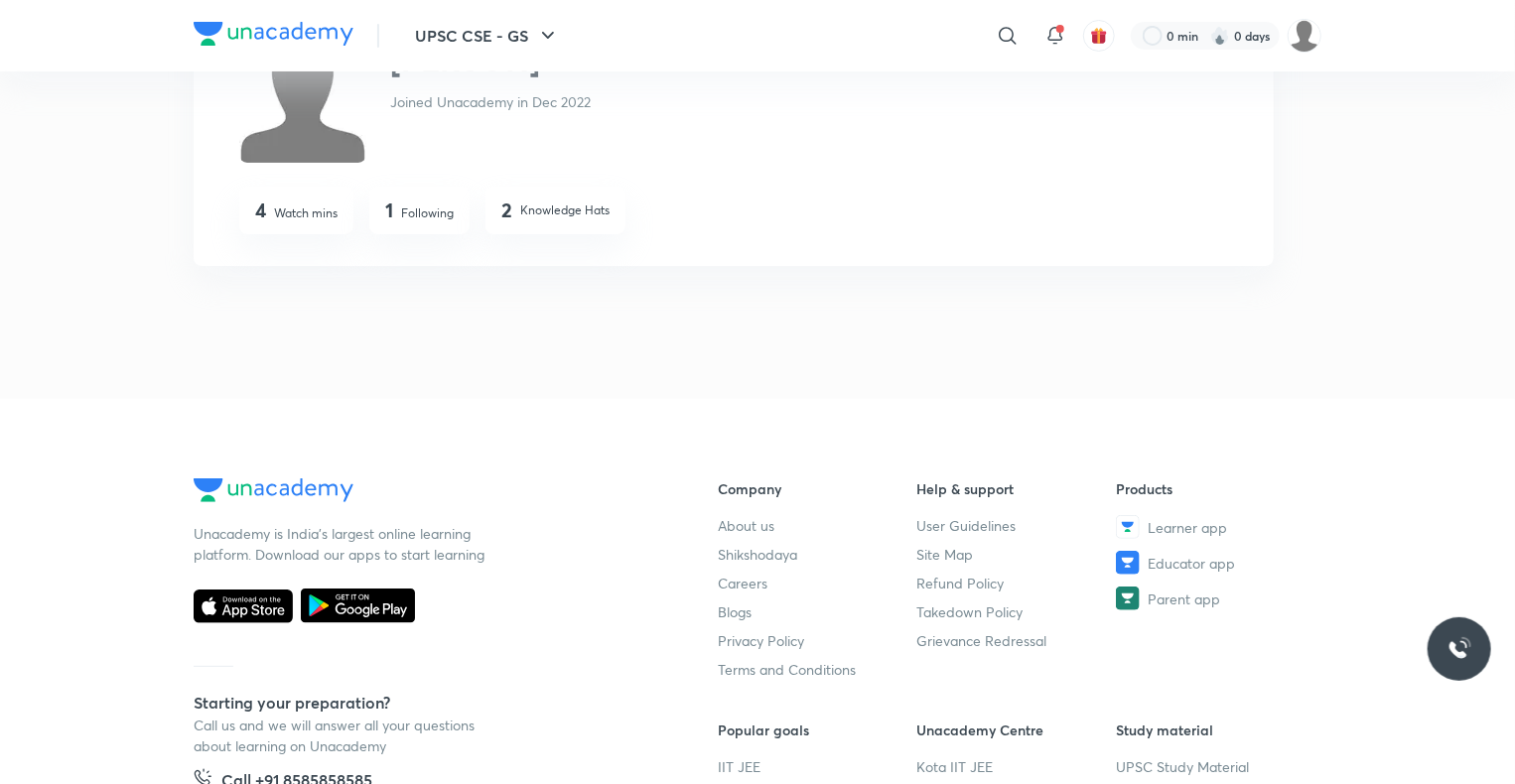 scroll, scrollTop: 0, scrollLeft: 0, axis: both 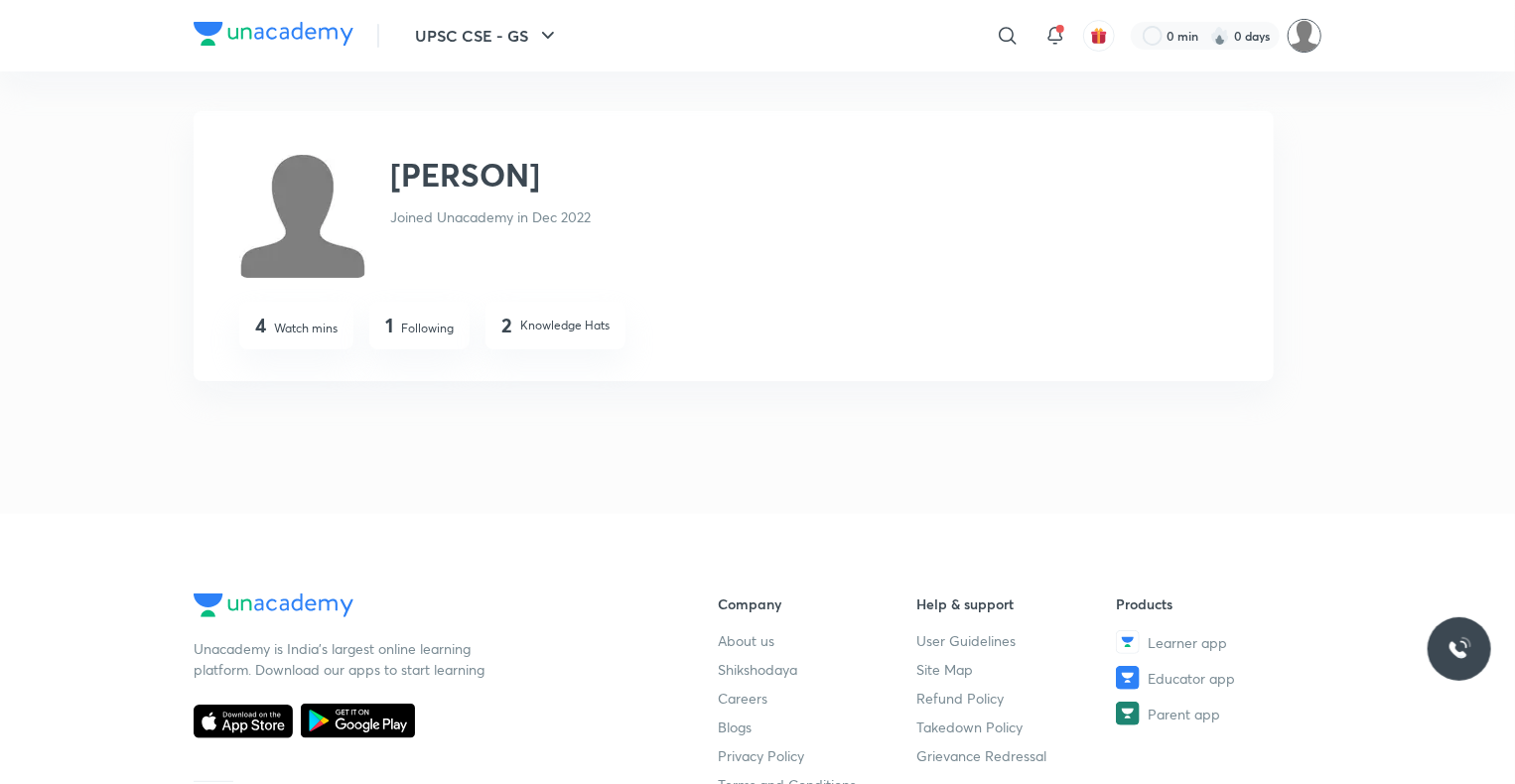 click at bounding box center (1305, 36) 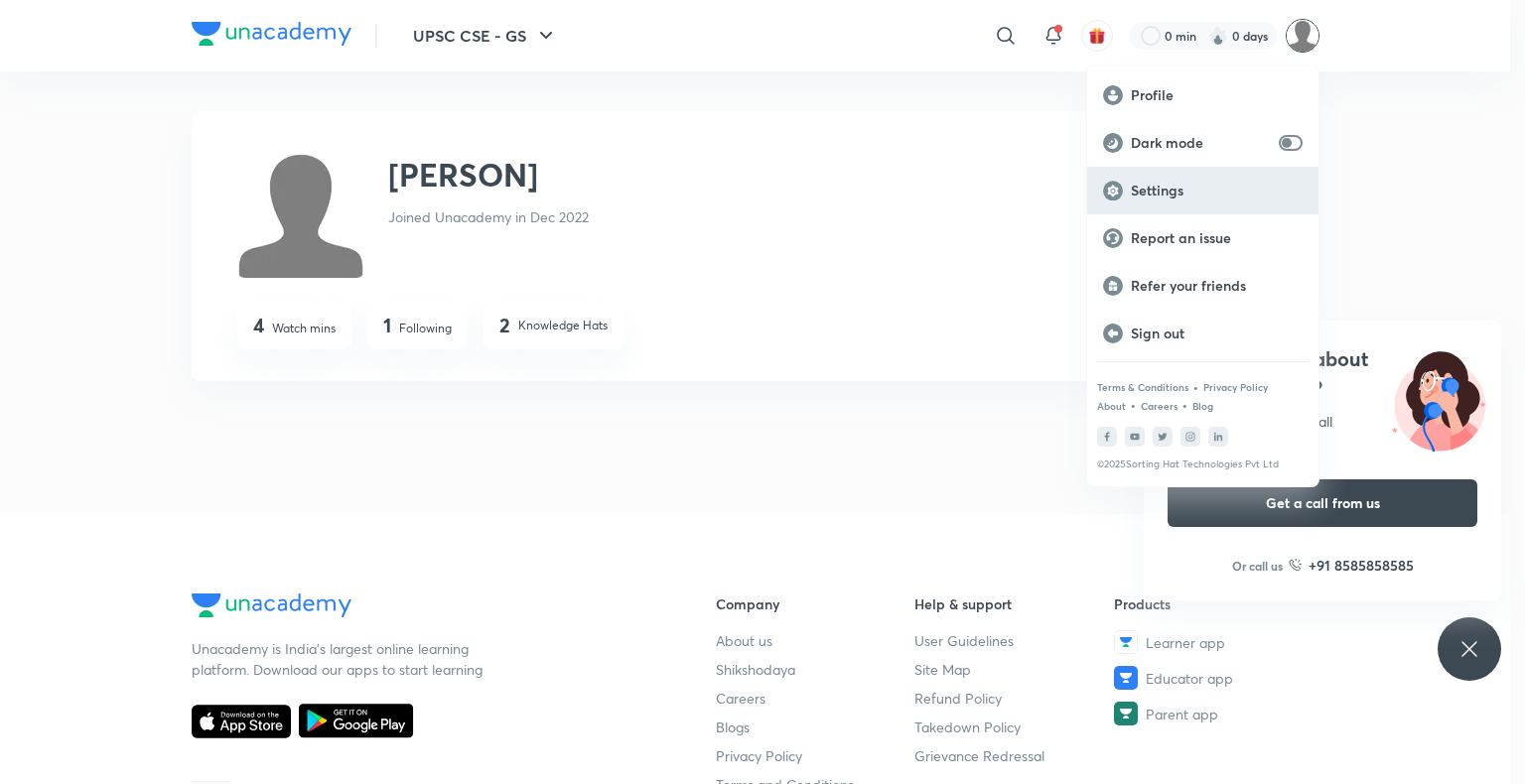click on "Settings" at bounding box center (1216, 191) 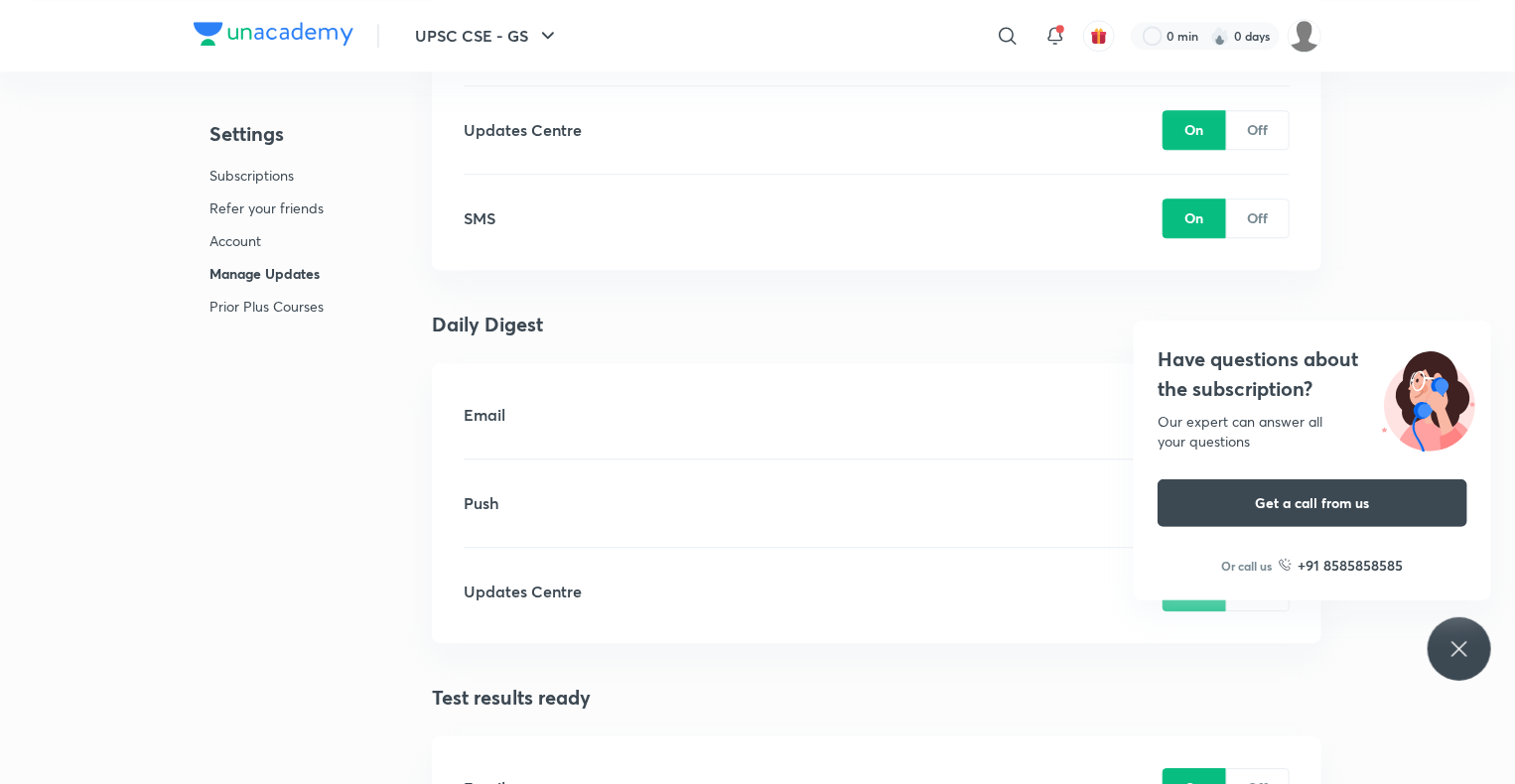 scroll, scrollTop: 2568, scrollLeft: 0, axis: vertical 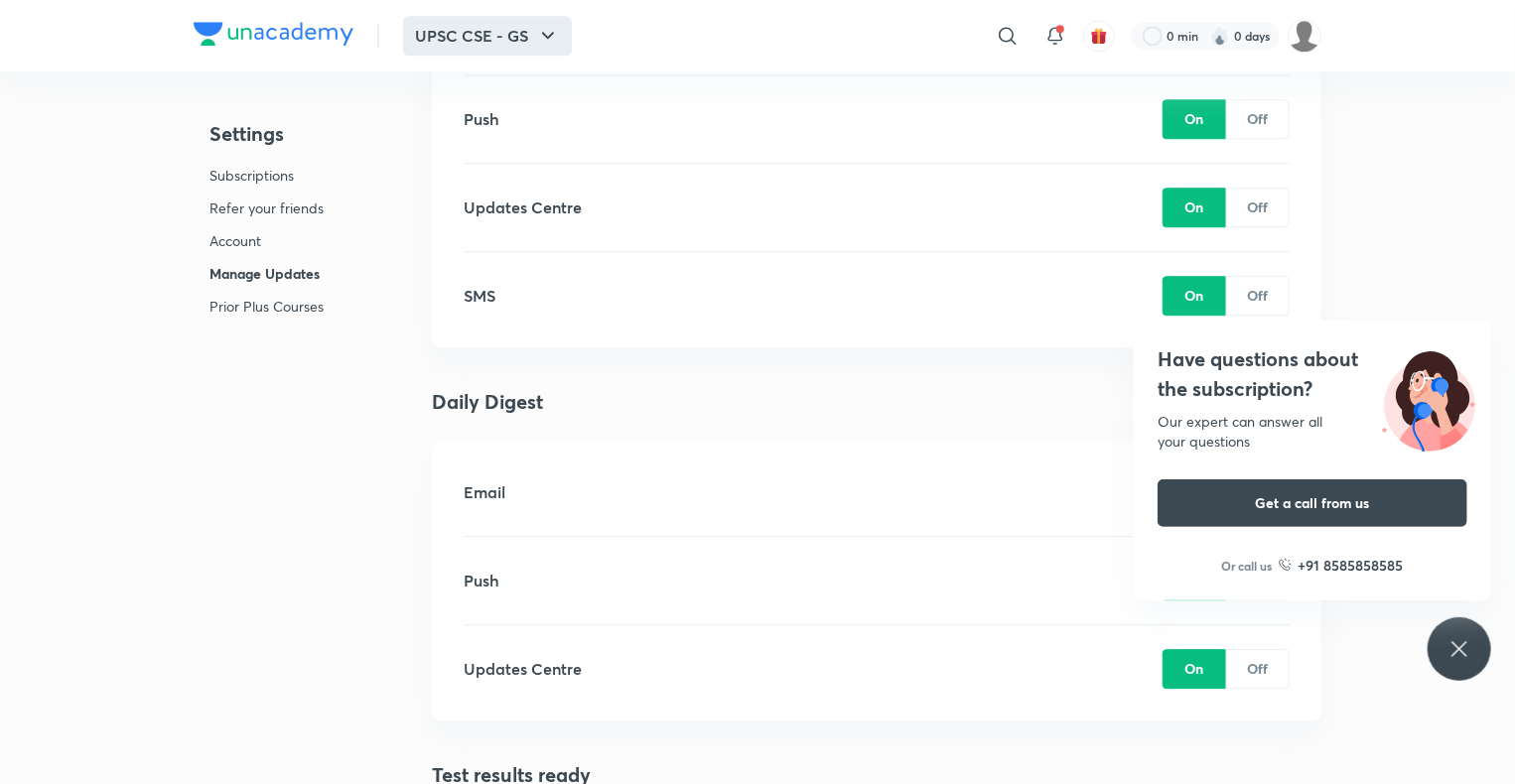 click on "UPSC CSE - GS" at bounding box center [487, 36] 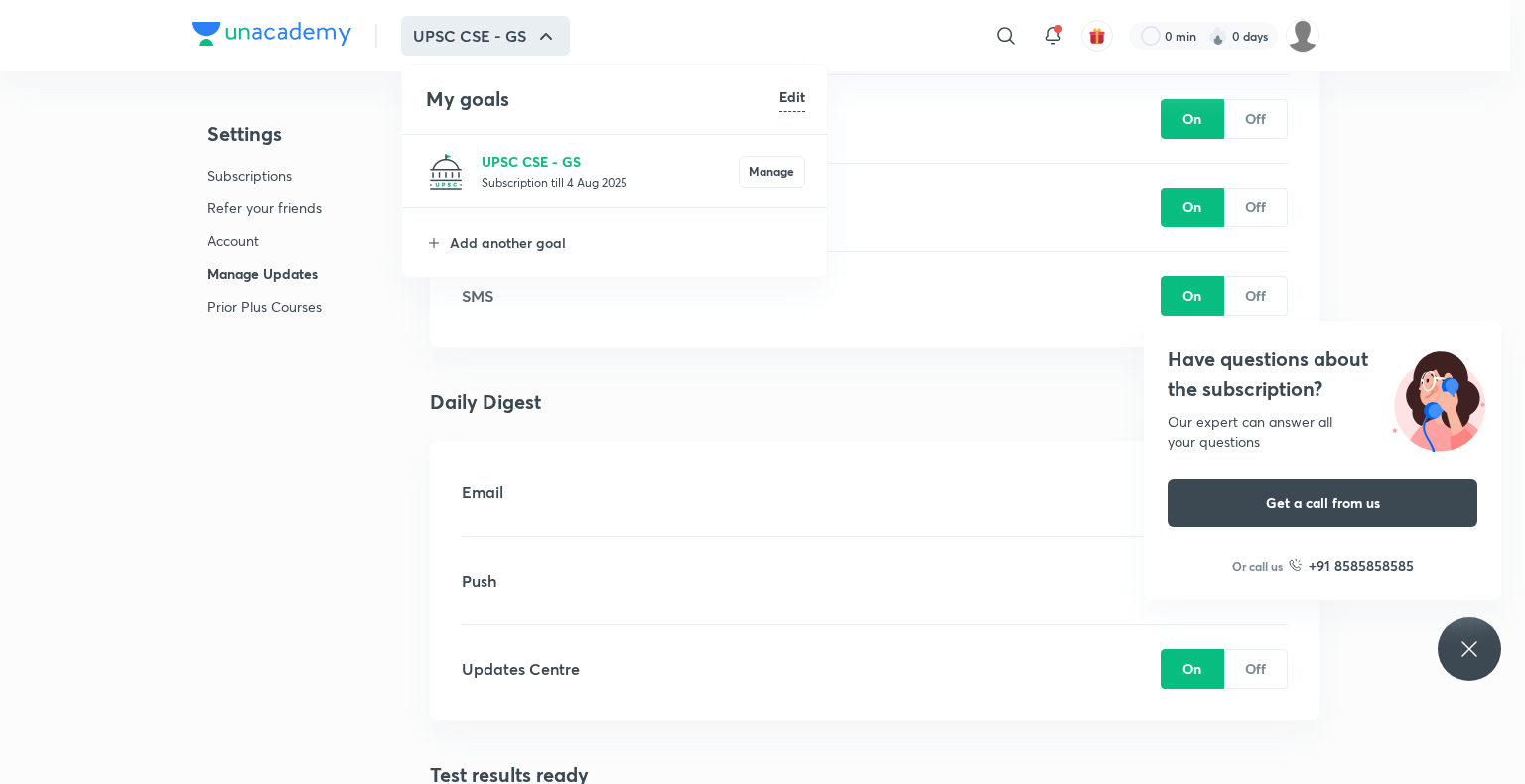 click on "UPSC CSE - GS" at bounding box center (610, 161) 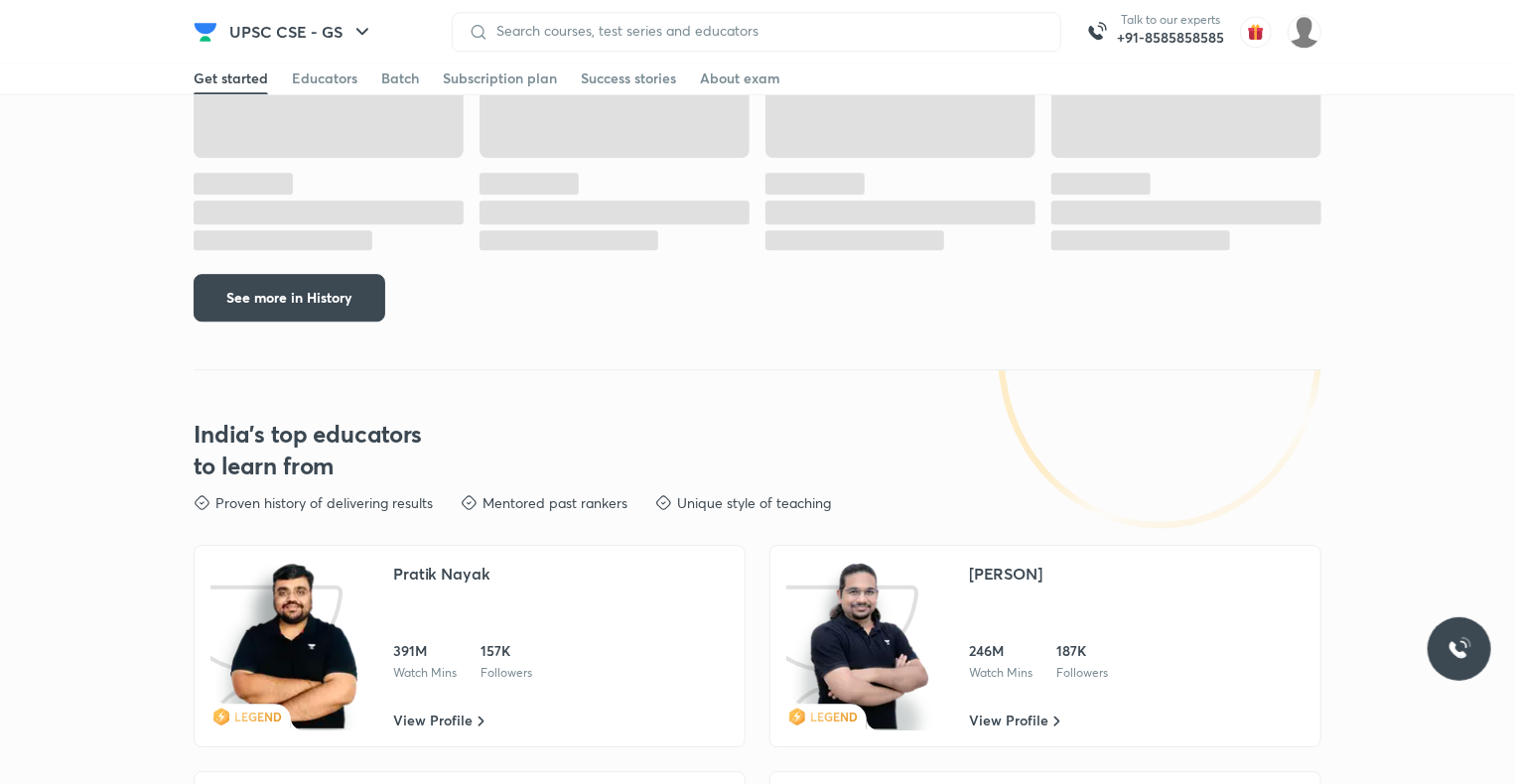 scroll, scrollTop: 0, scrollLeft: 0, axis: both 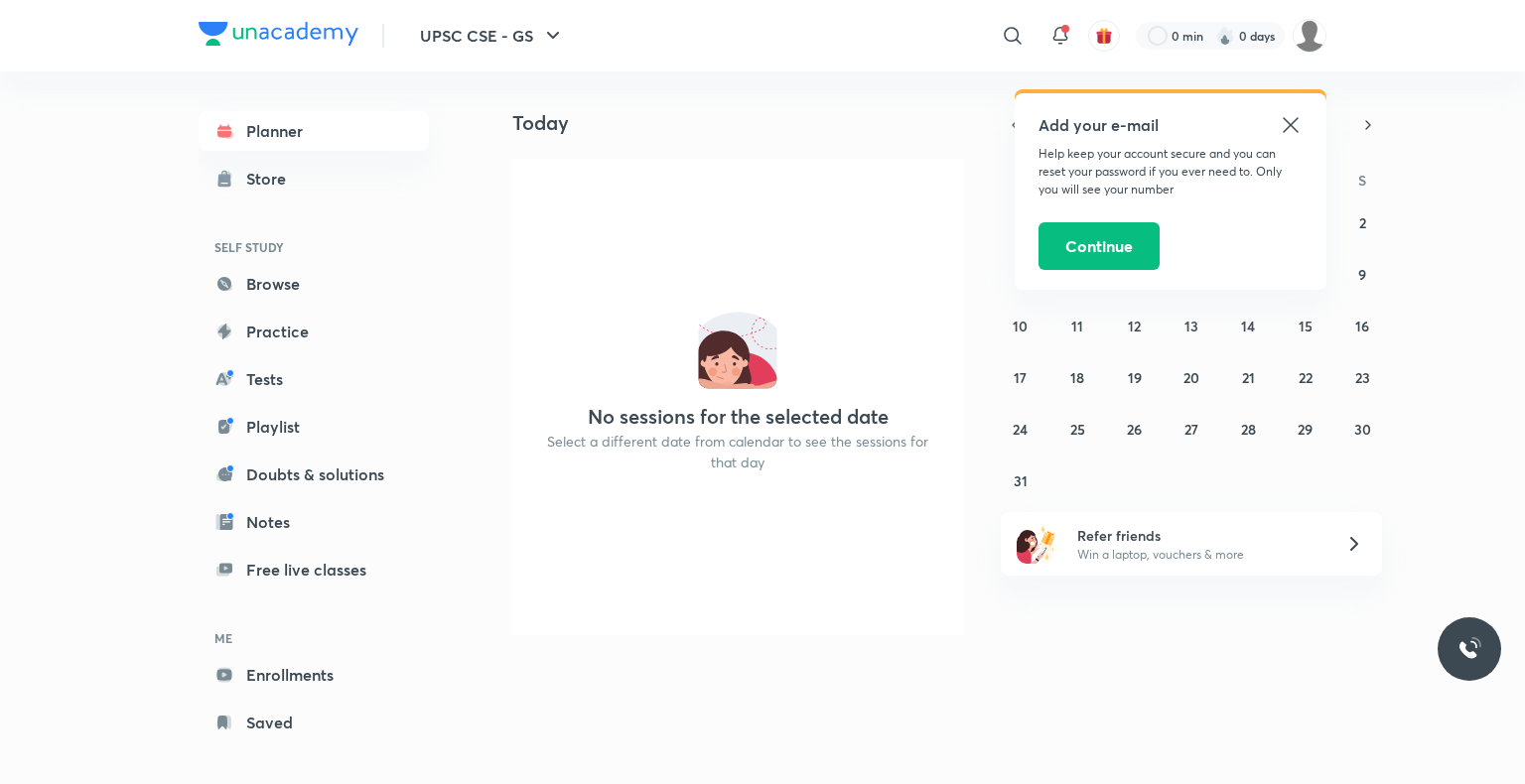 click 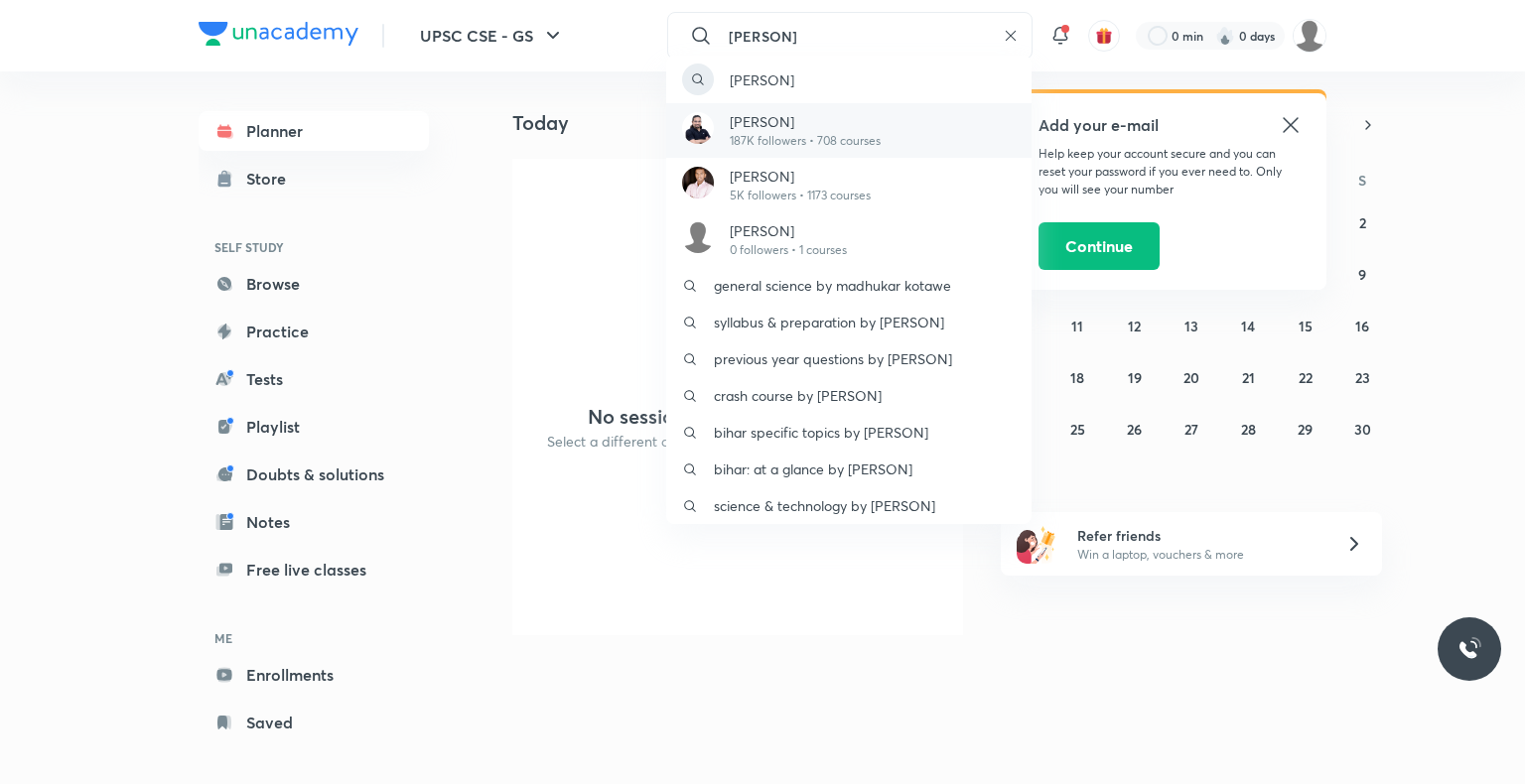 type on "[PERSON]" 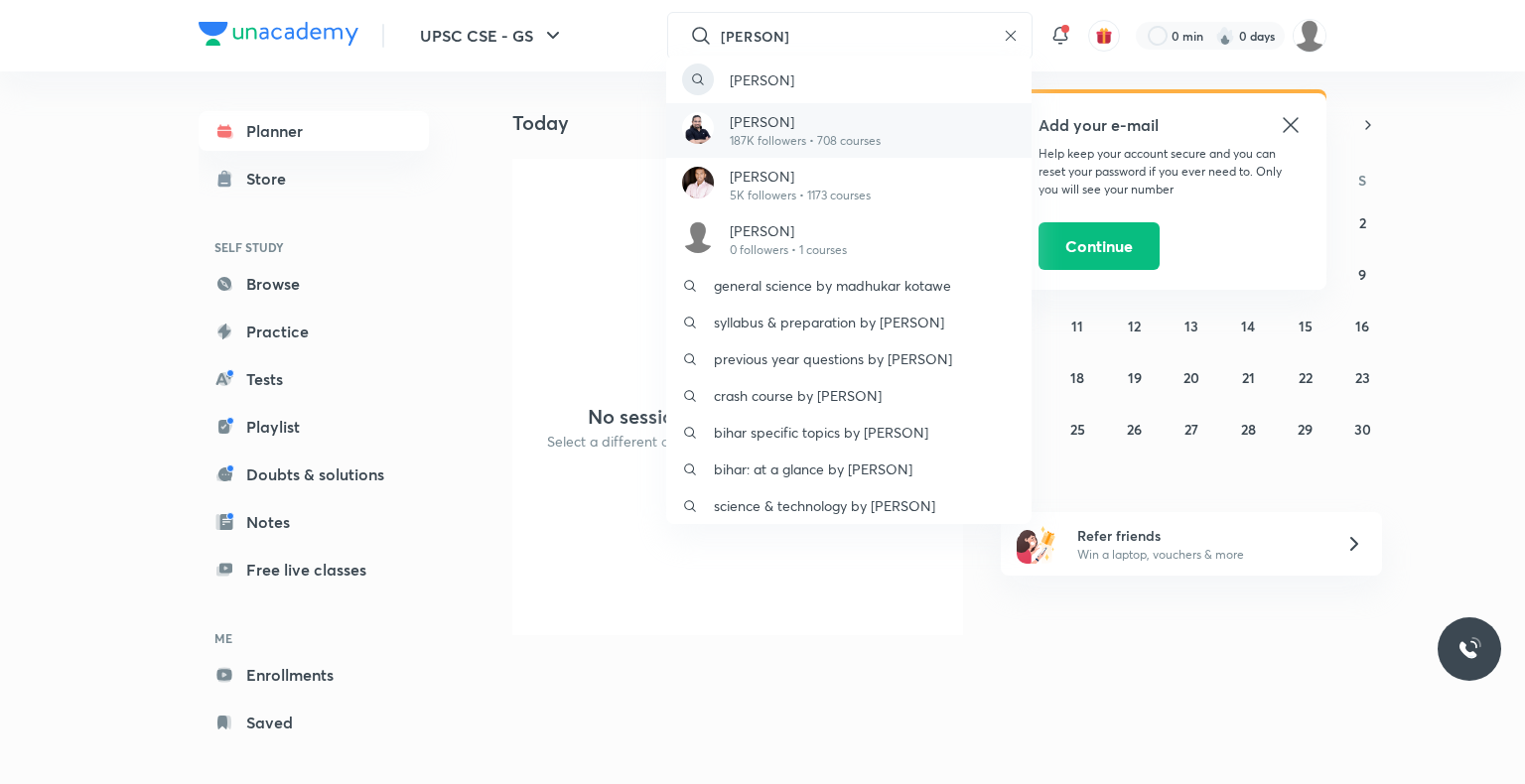 click on "[PERSON] 187K followers • 708 courses" at bounding box center [849, 130] 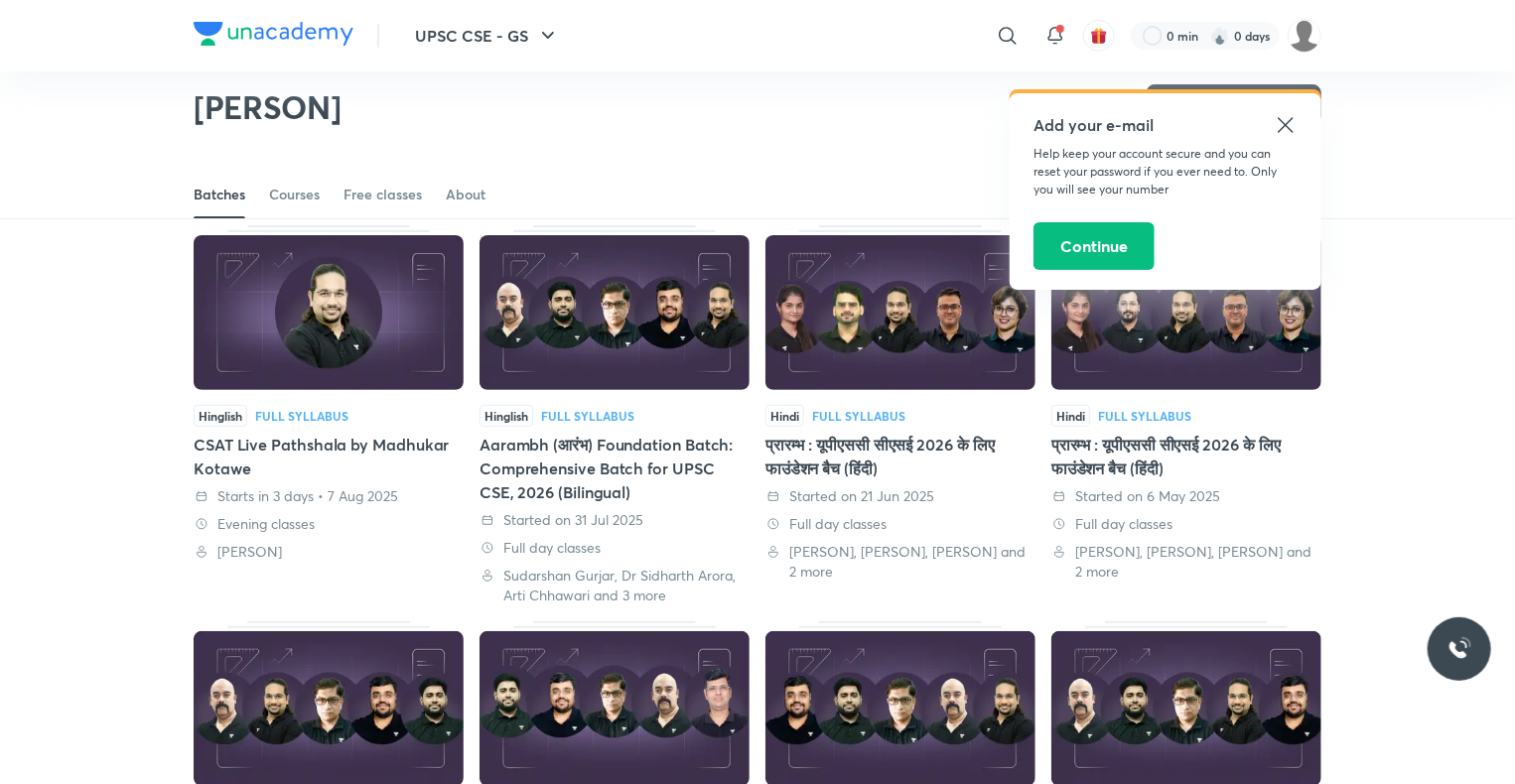 scroll, scrollTop: 86, scrollLeft: 0, axis: vertical 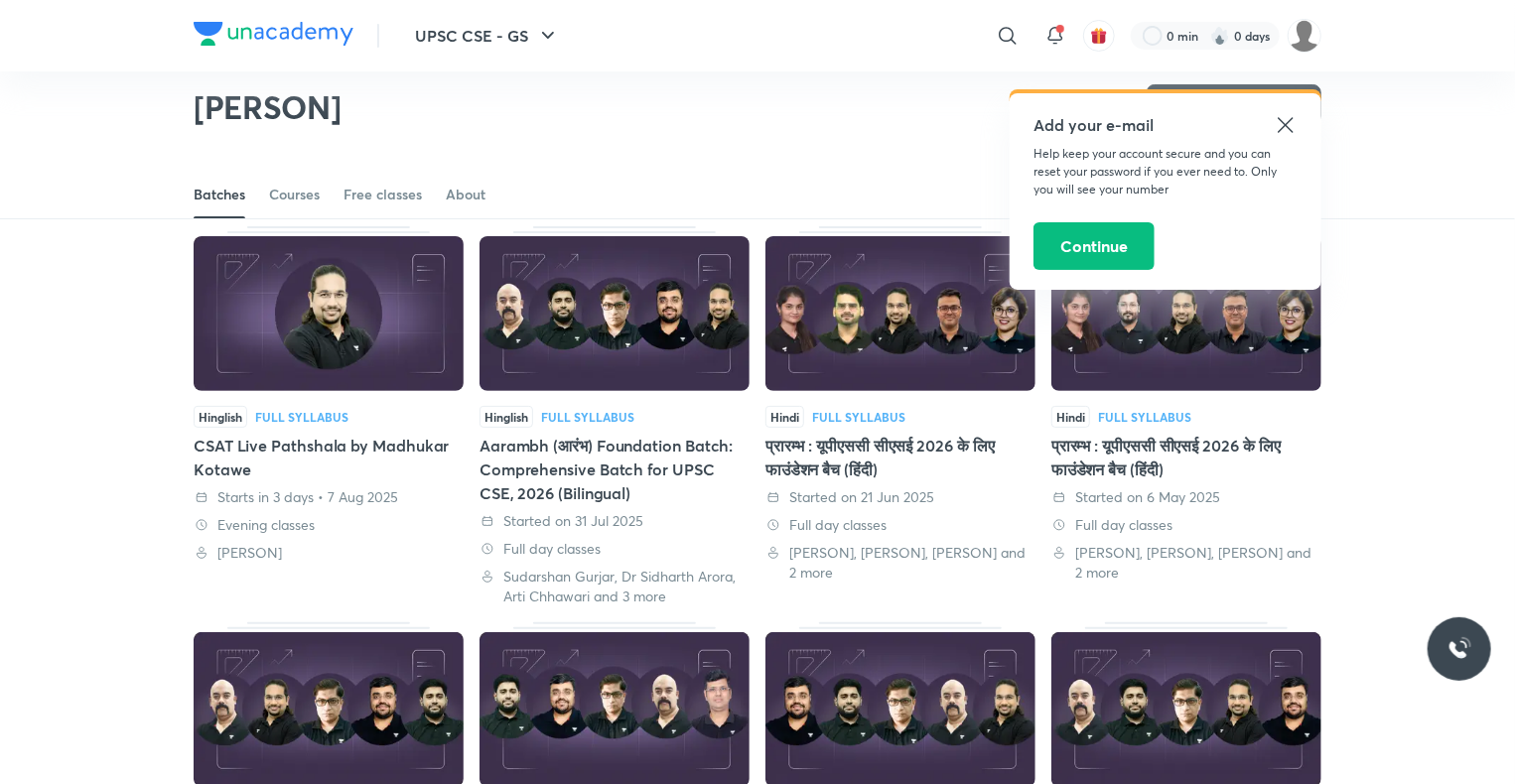 click 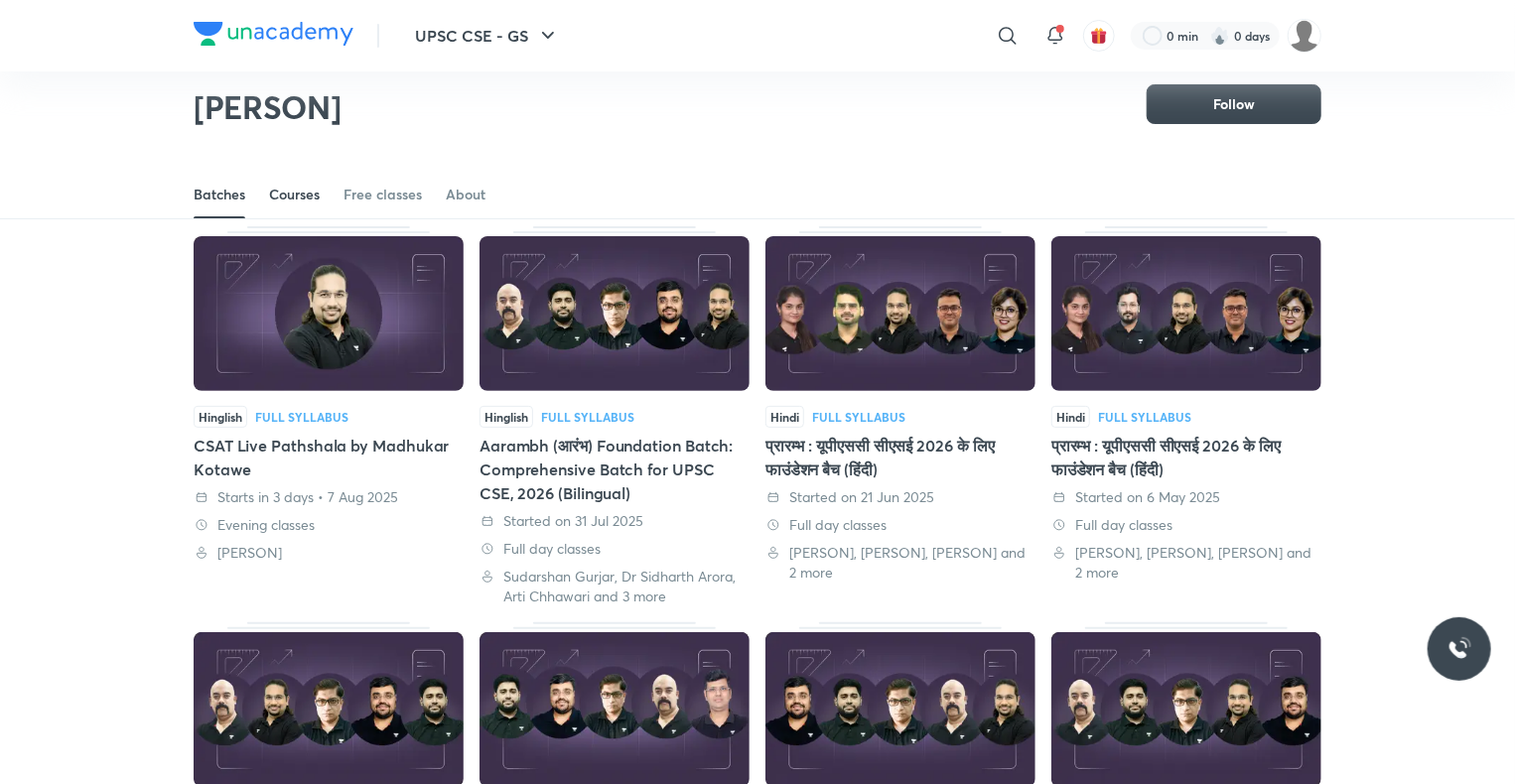 click on "Courses" at bounding box center (294, 195) 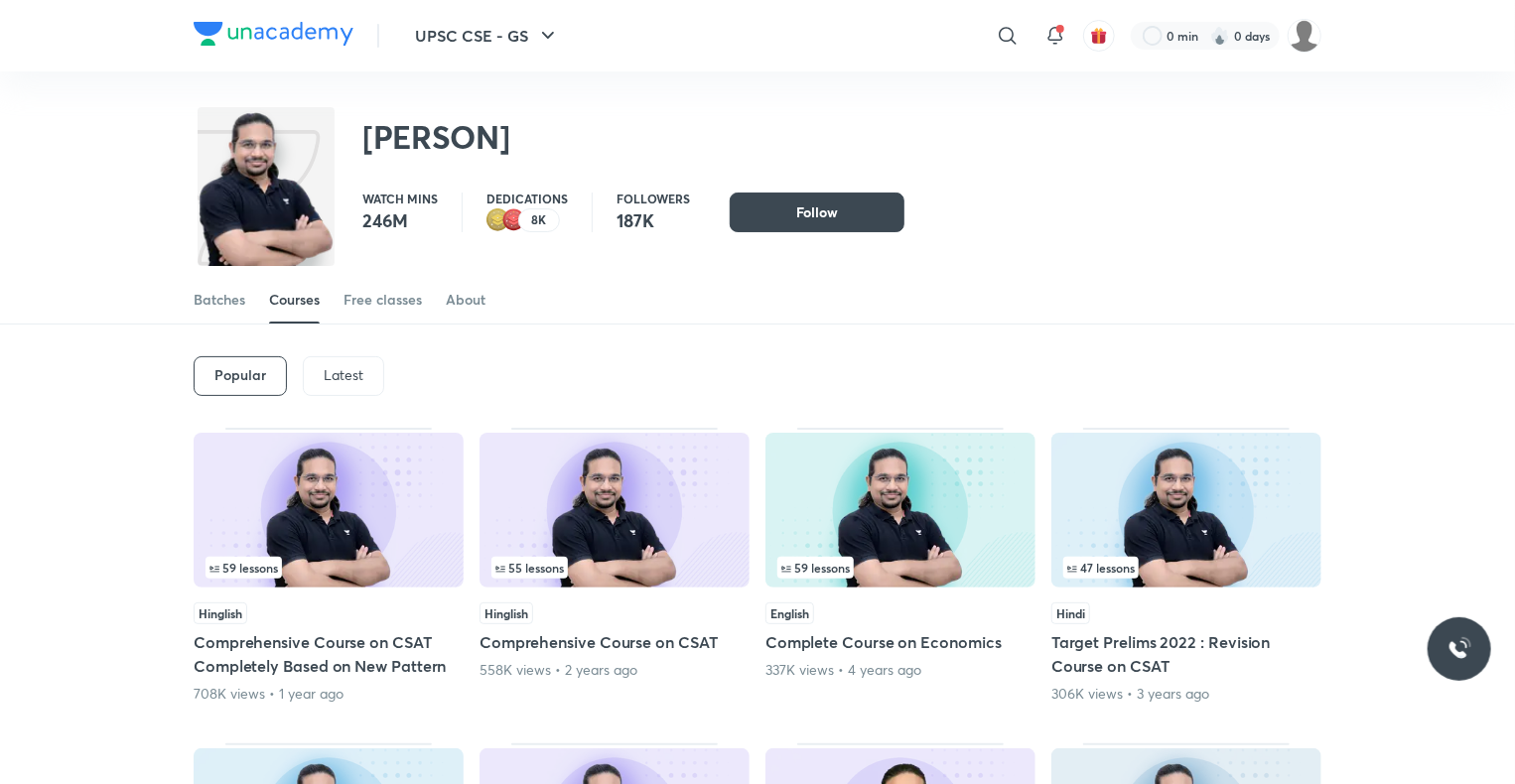 scroll, scrollTop: 60, scrollLeft: 0, axis: vertical 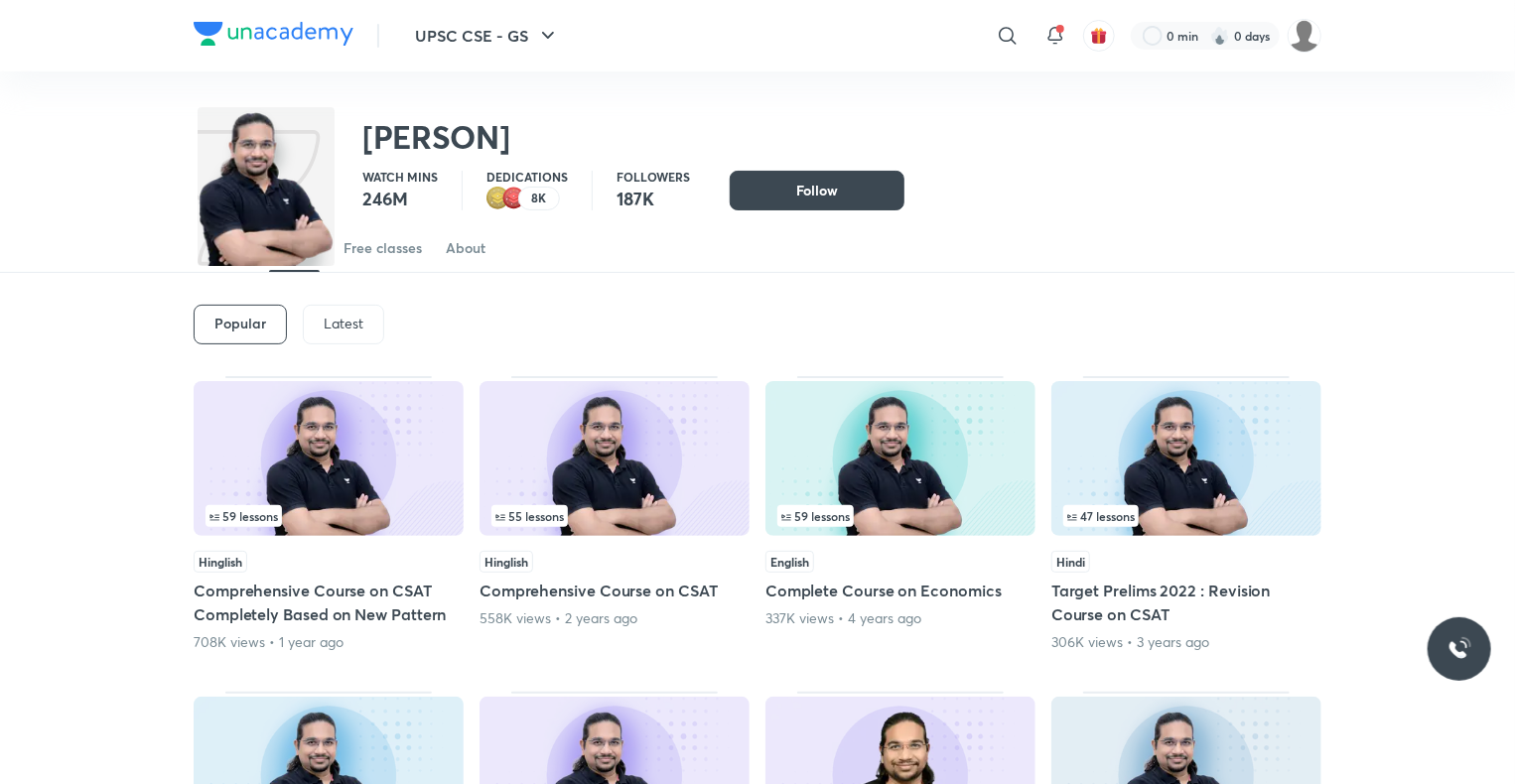 click on "Latest" at bounding box center [344, 325] 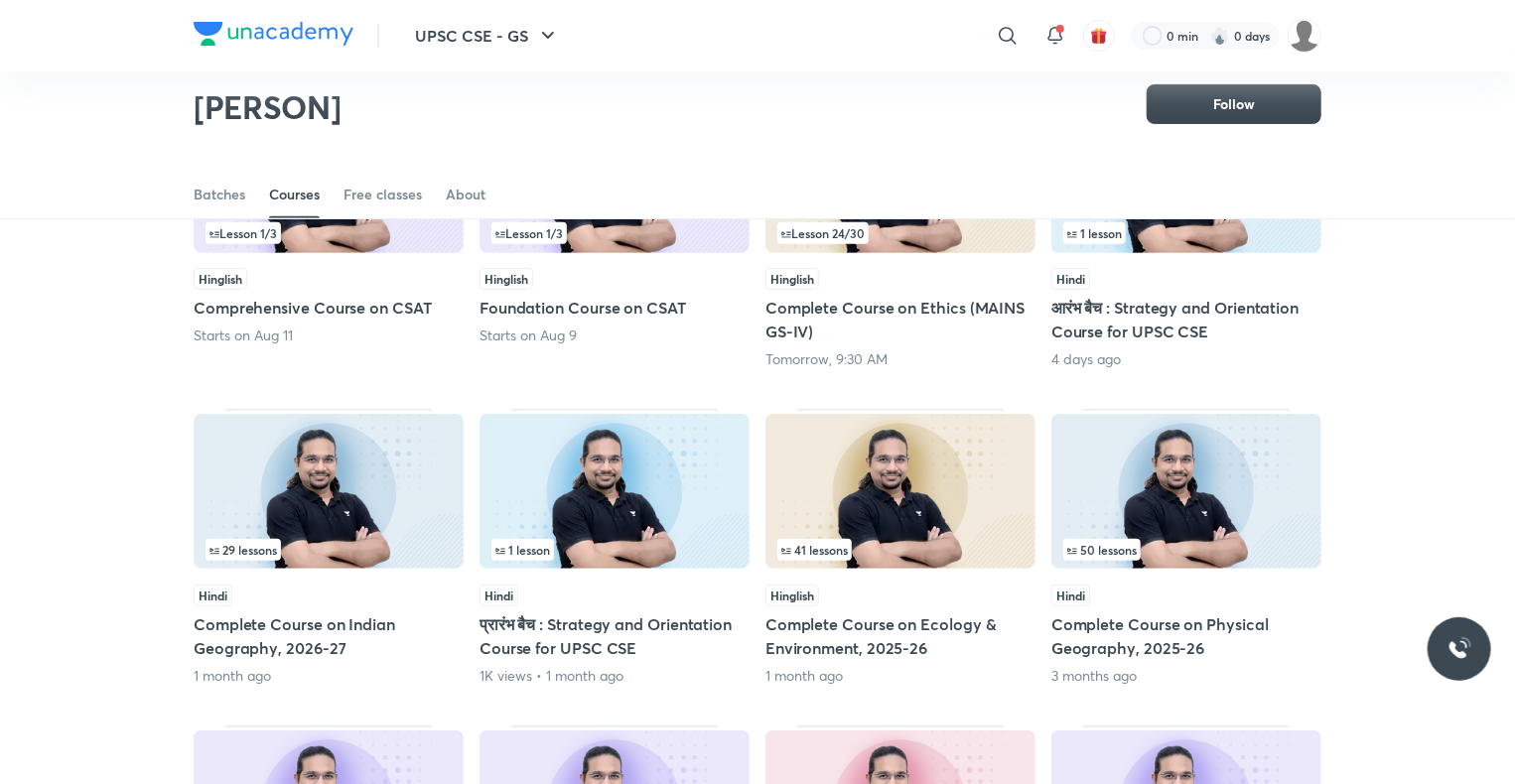 scroll, scrollTop: 286, scrollLeft: 0, axis: vertical 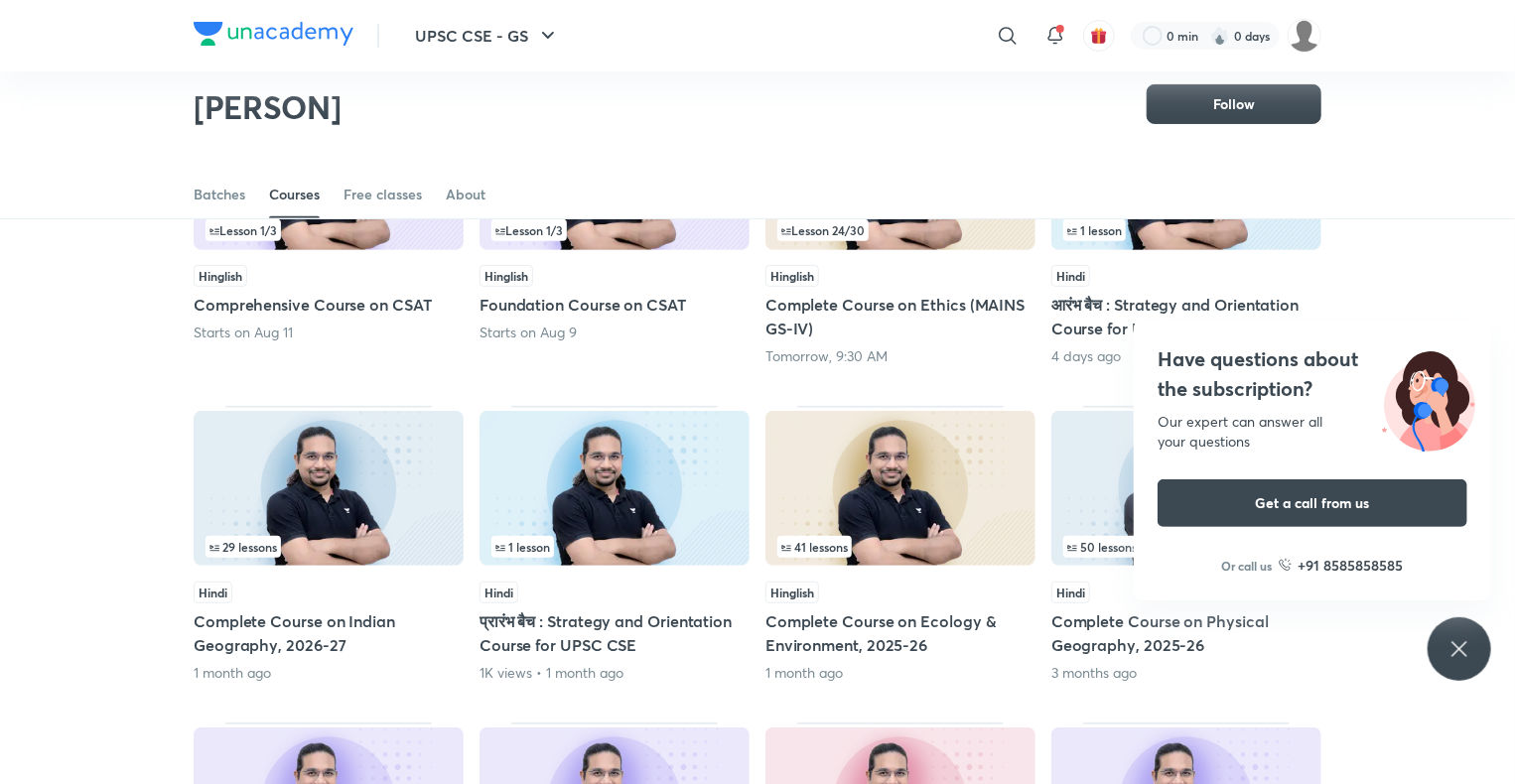 click on "Have questions about the subscription? Our expert can answer all your questions Get a call from us Or call us +91 8585858585" at bounding box center (1459, 649) 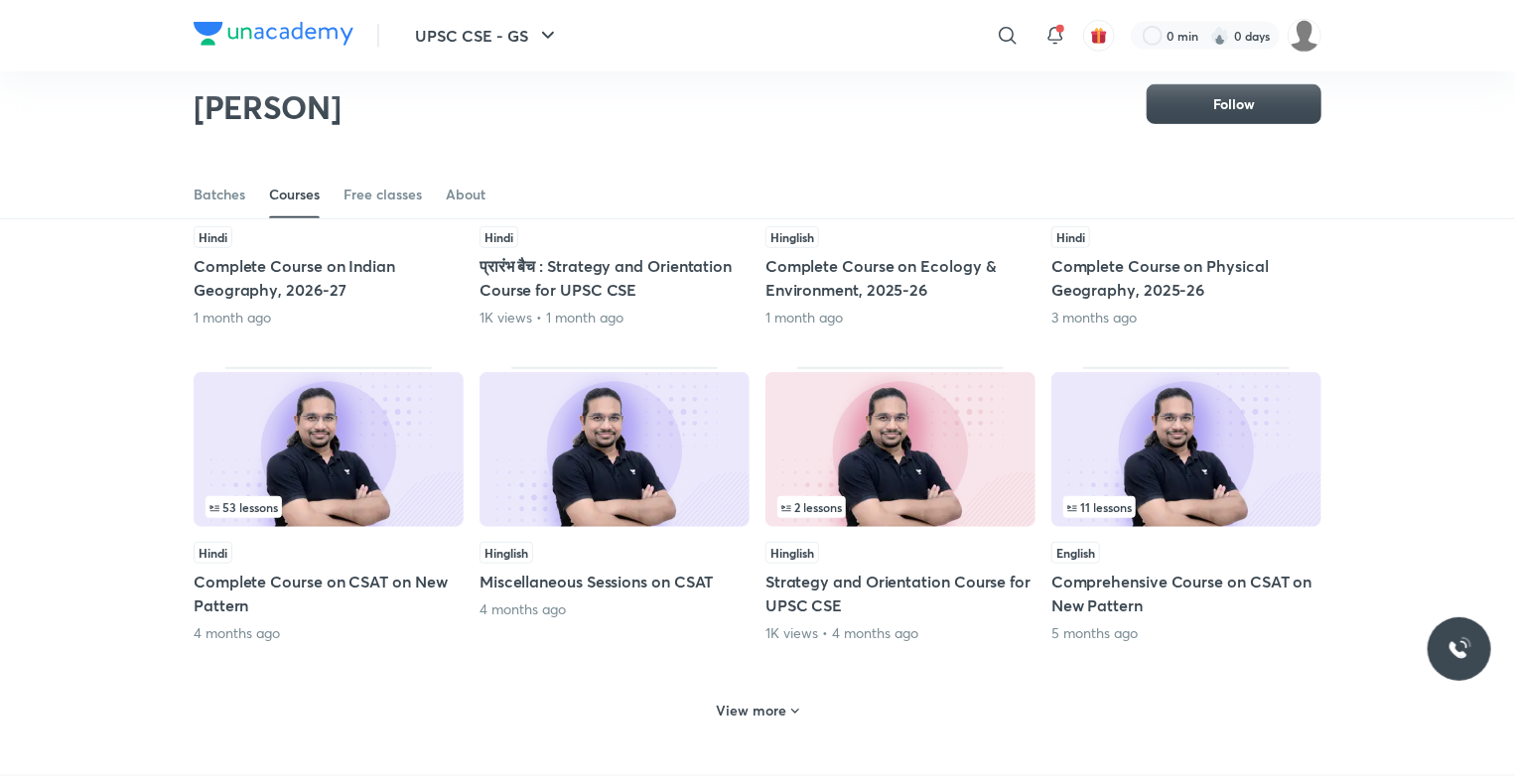 scroll, scrollTop: 643, scrollLeft: 0, axis: vertical 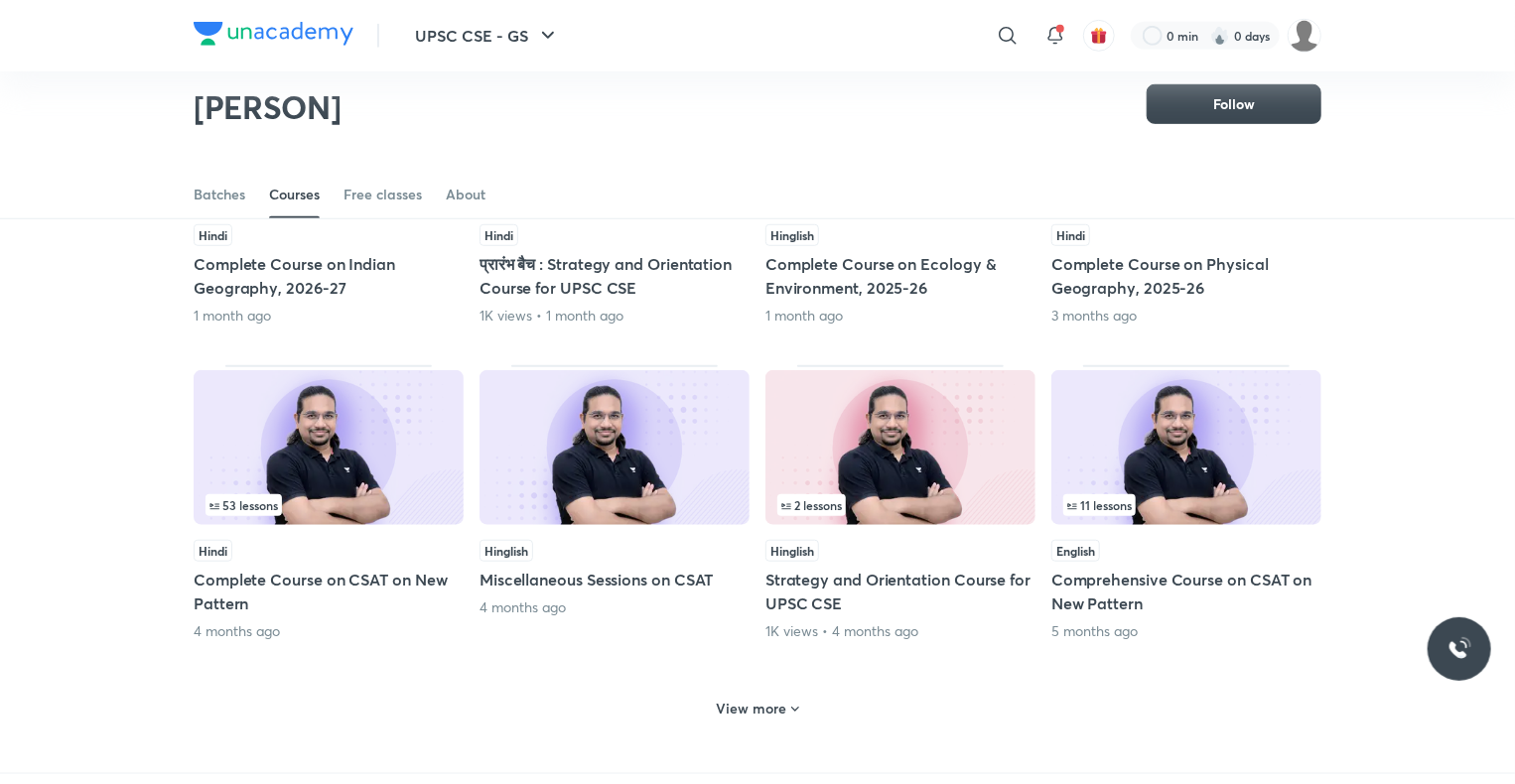 click at bounding box center (329, 448) 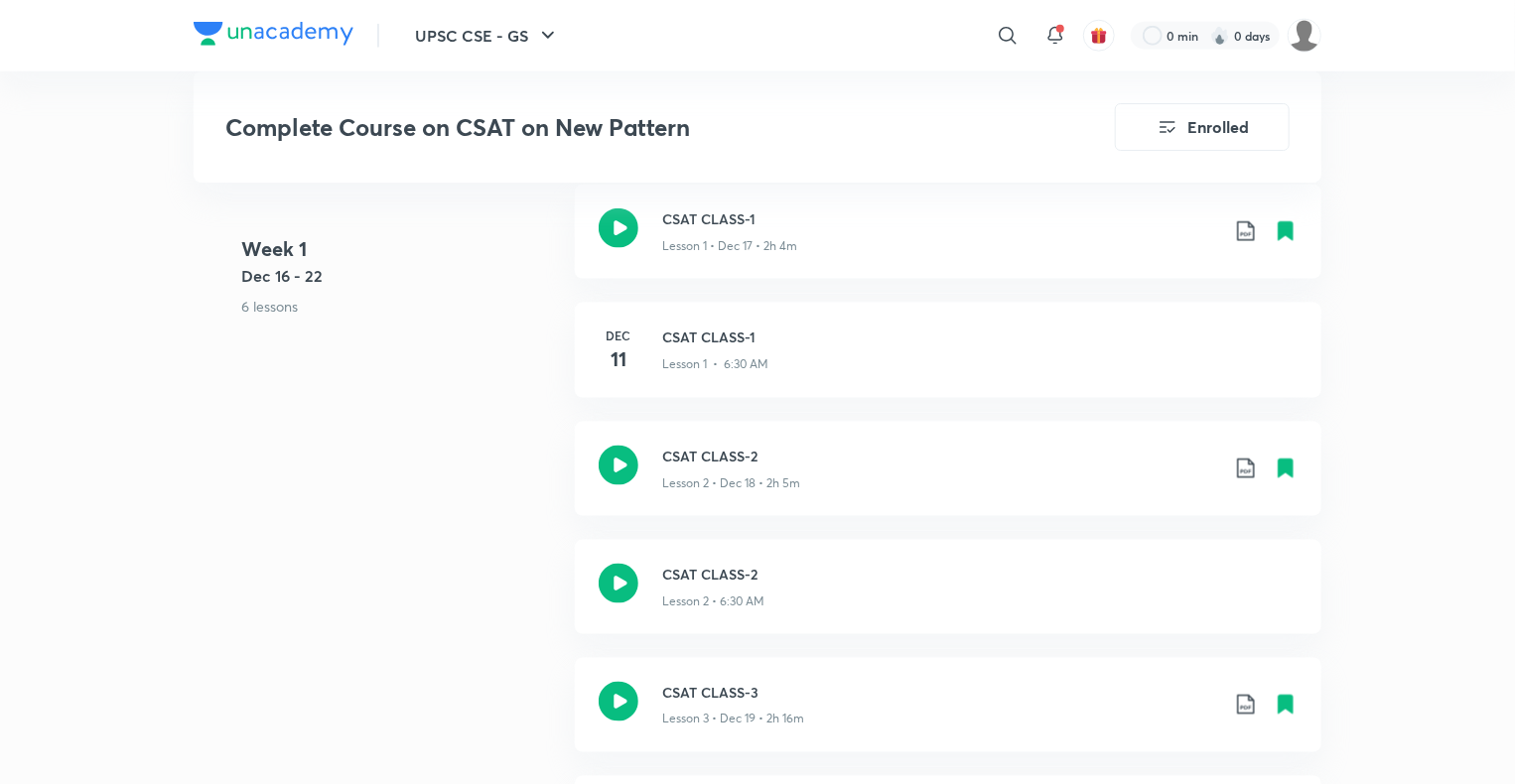 scroll, scrollTop: 1191, scrollLeft: 0, axis: vertical 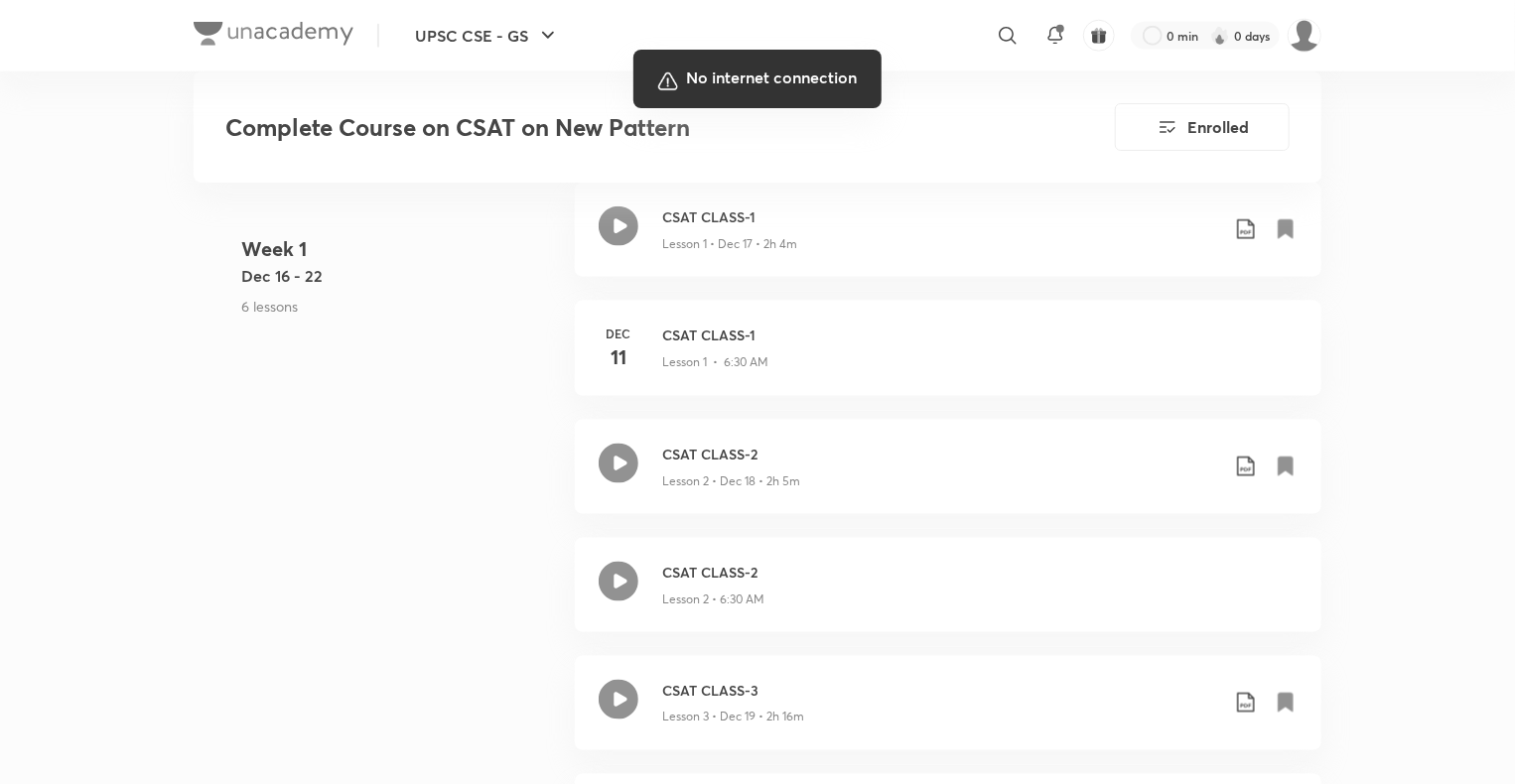 click at bounding box center (758, 392) 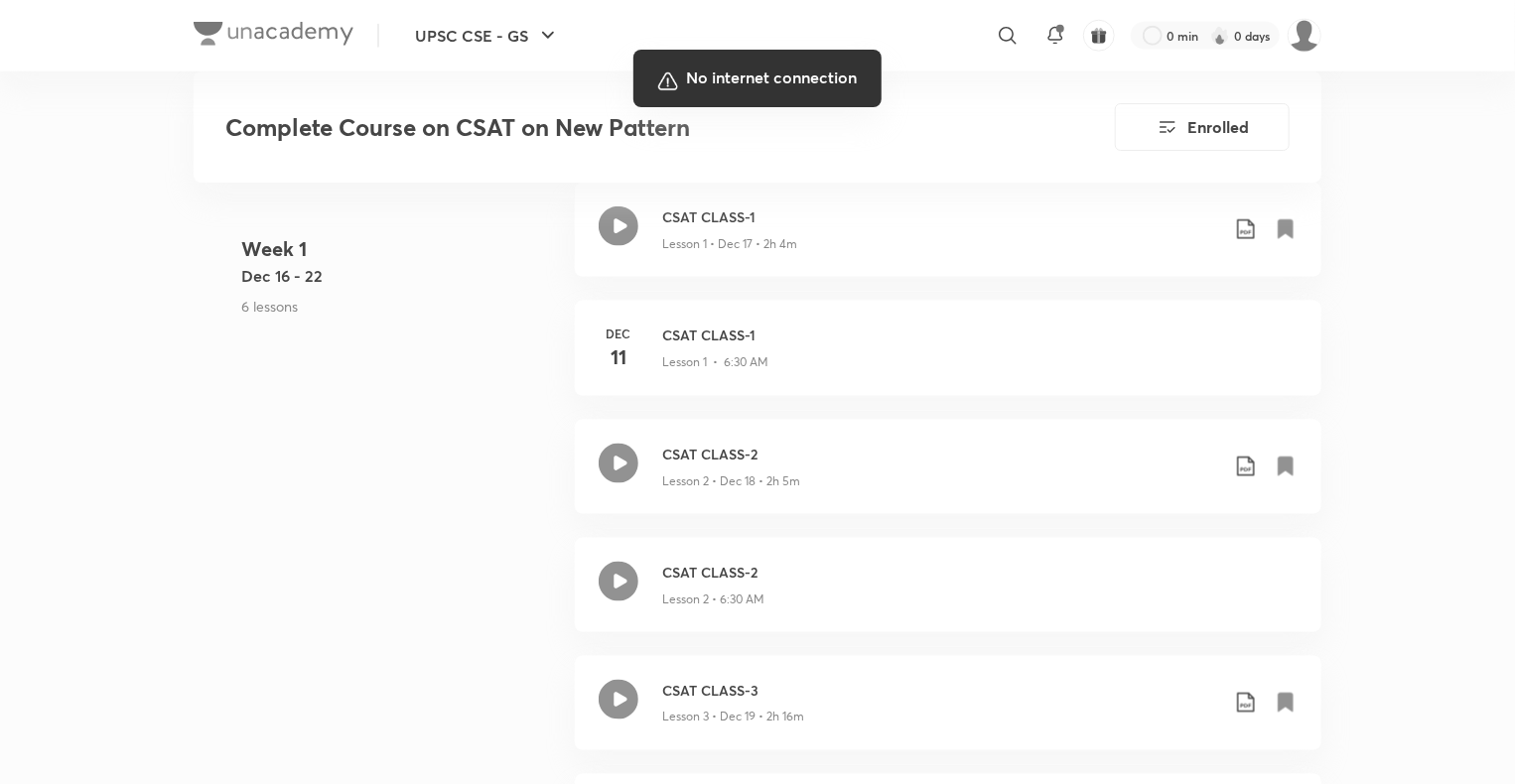 click at bounding box center (758, 392) 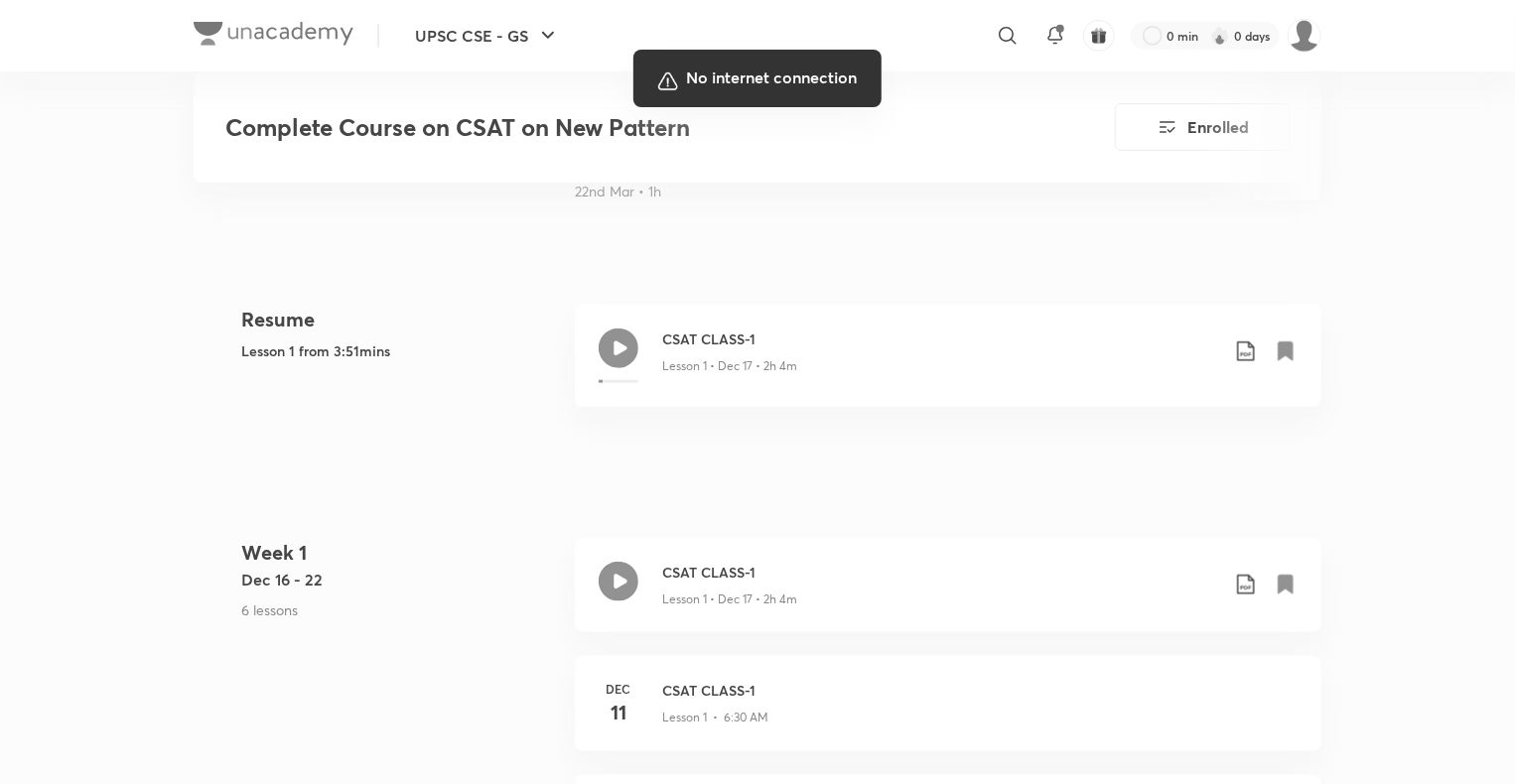 scroll, scrollTop: 834, scrollLeft: 0, axis: vertical 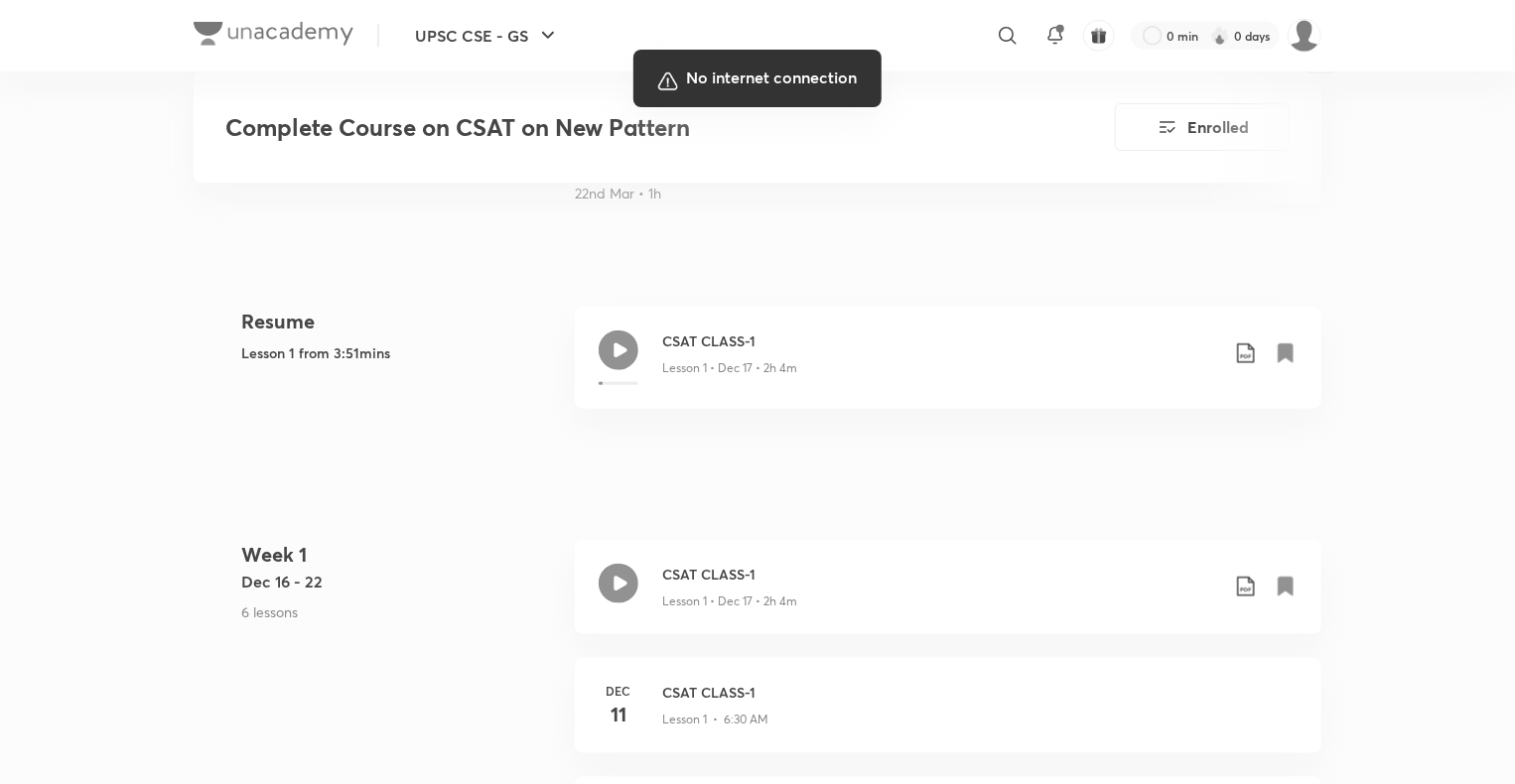 click at bounding box center [758, 392] 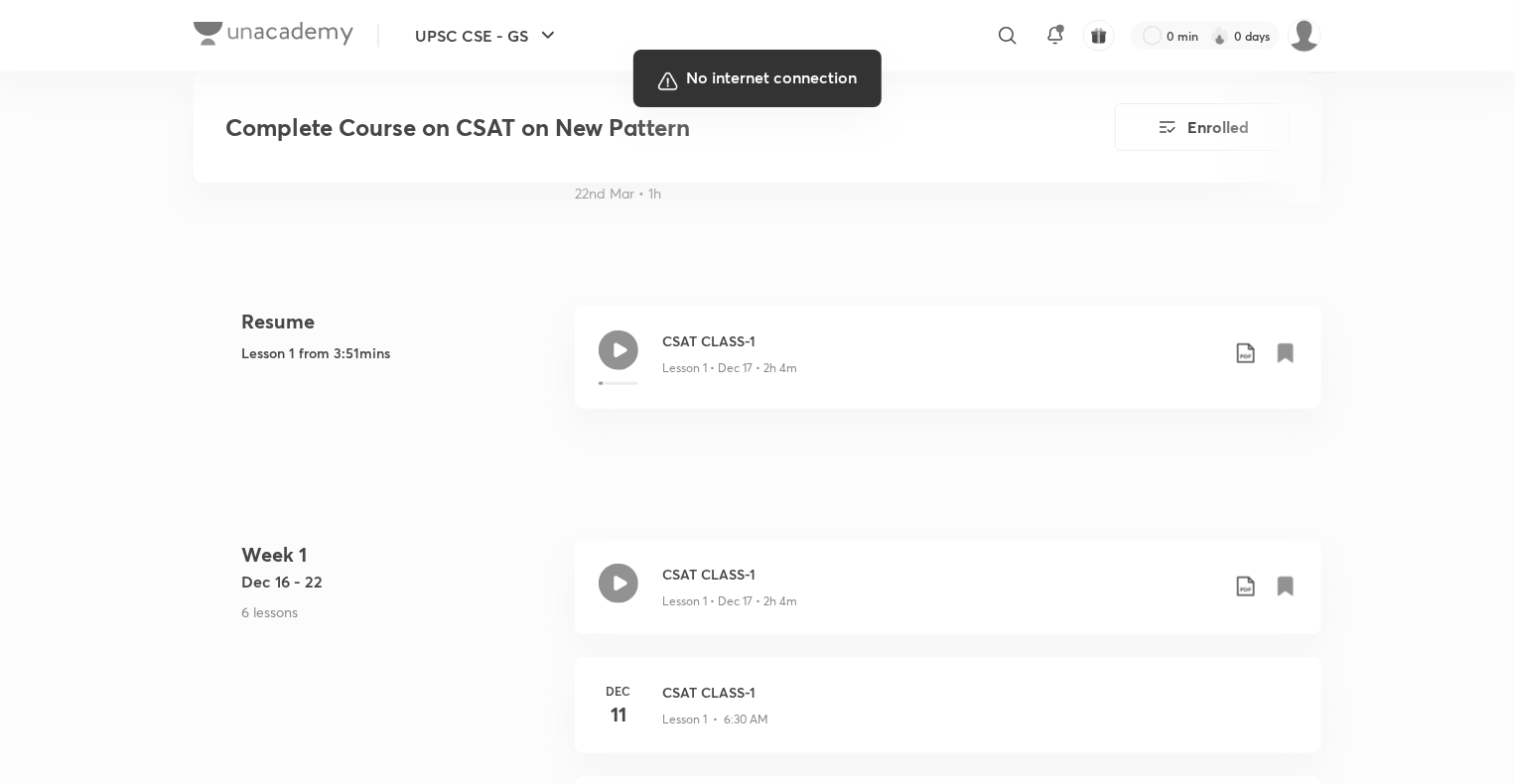 click at bounding box center [758, 392] 